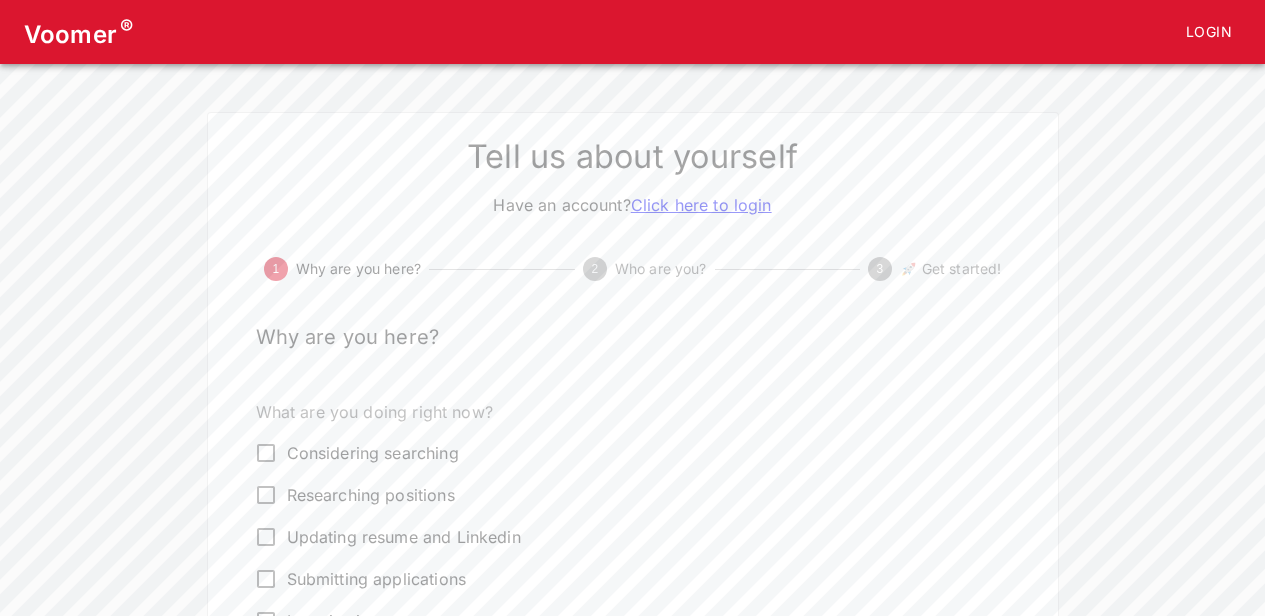 scroll, scrollTop: 200, scrollLeft: 0, axis: vertical 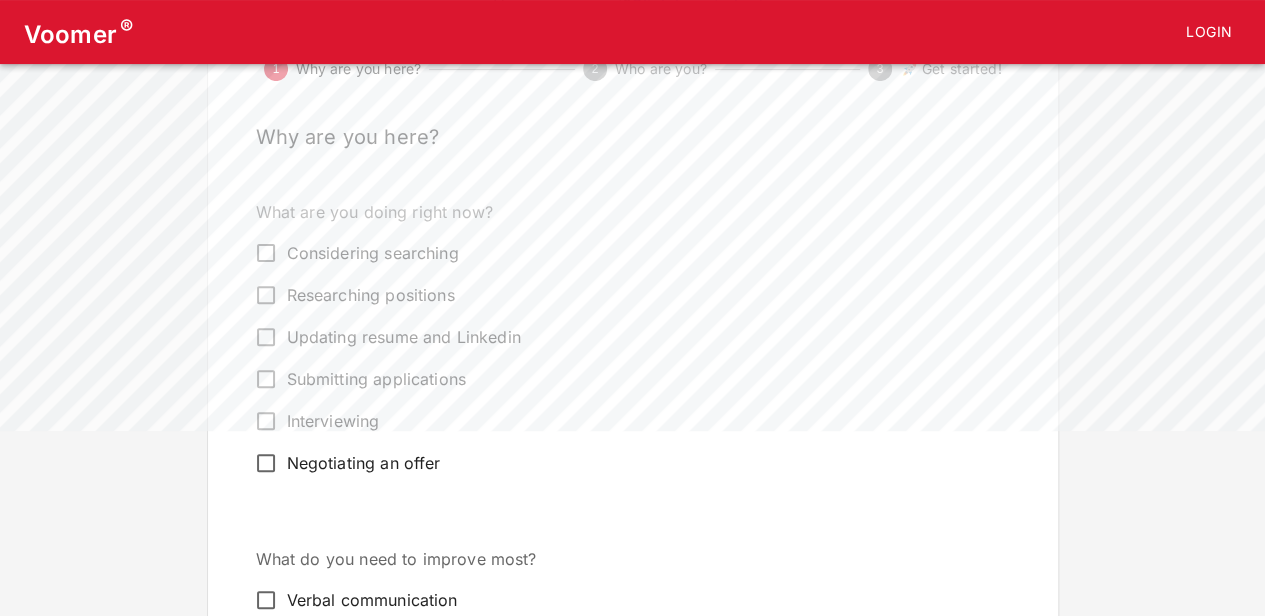 click on "Updating resume and Linkedin" at bounding box center [404, 337] 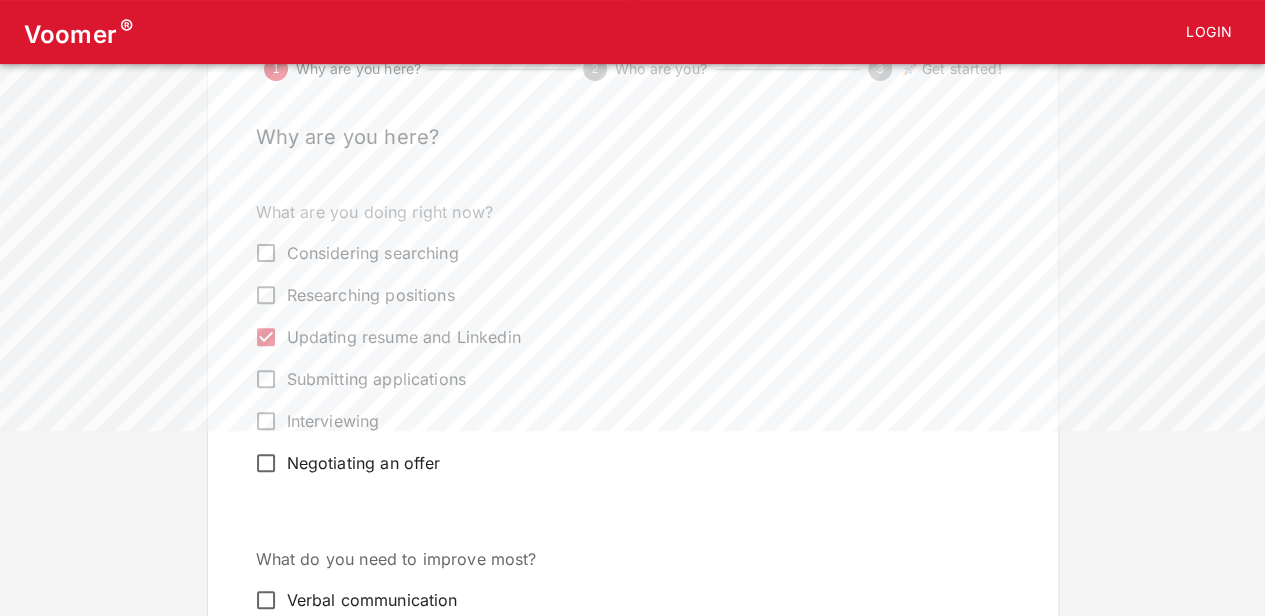 click on "Submitting applications" at bounding box center [376, 379] 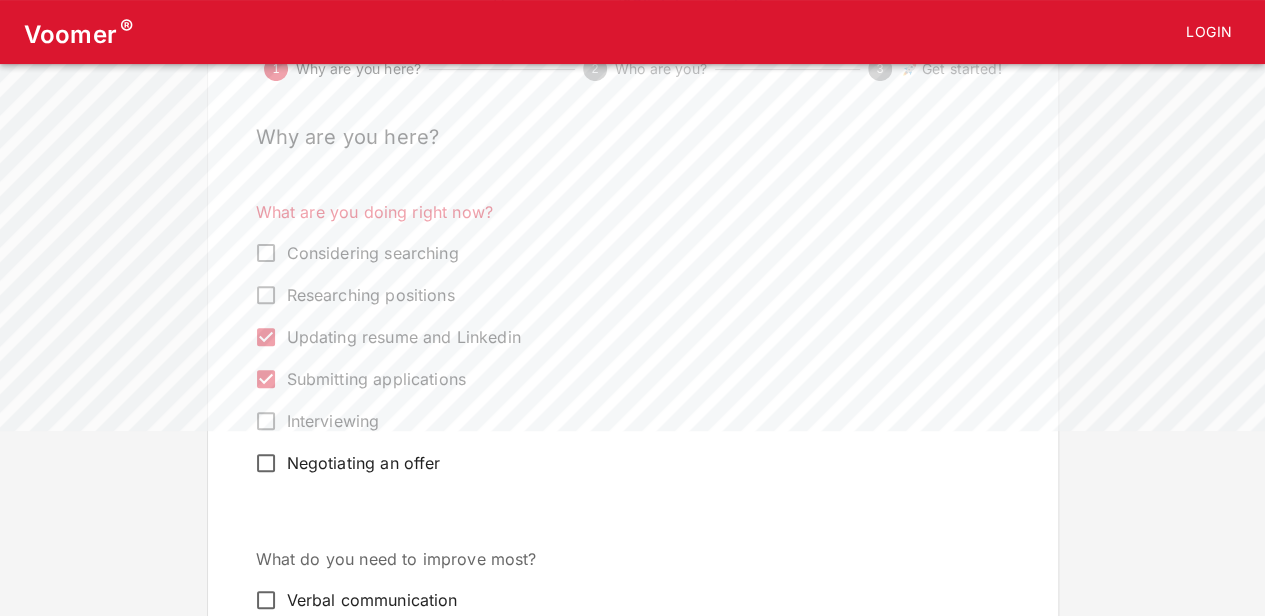 click on "Interviewing" at bounding box center [333, 421] 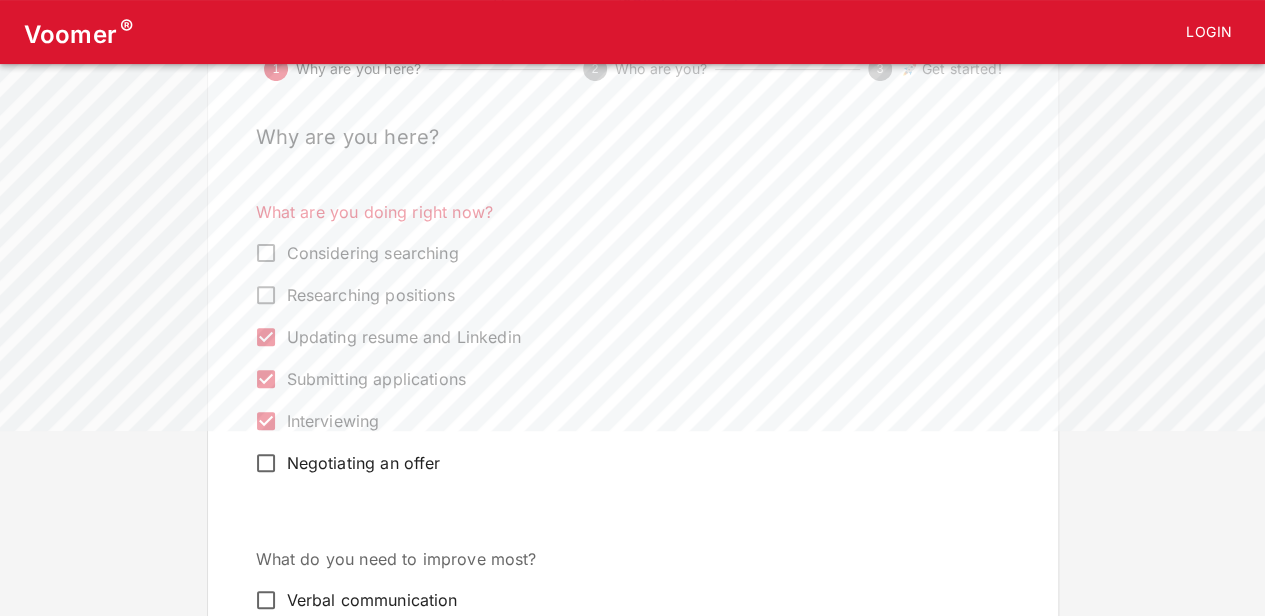 click on "Interviewing" at bounding box center (333, 421) 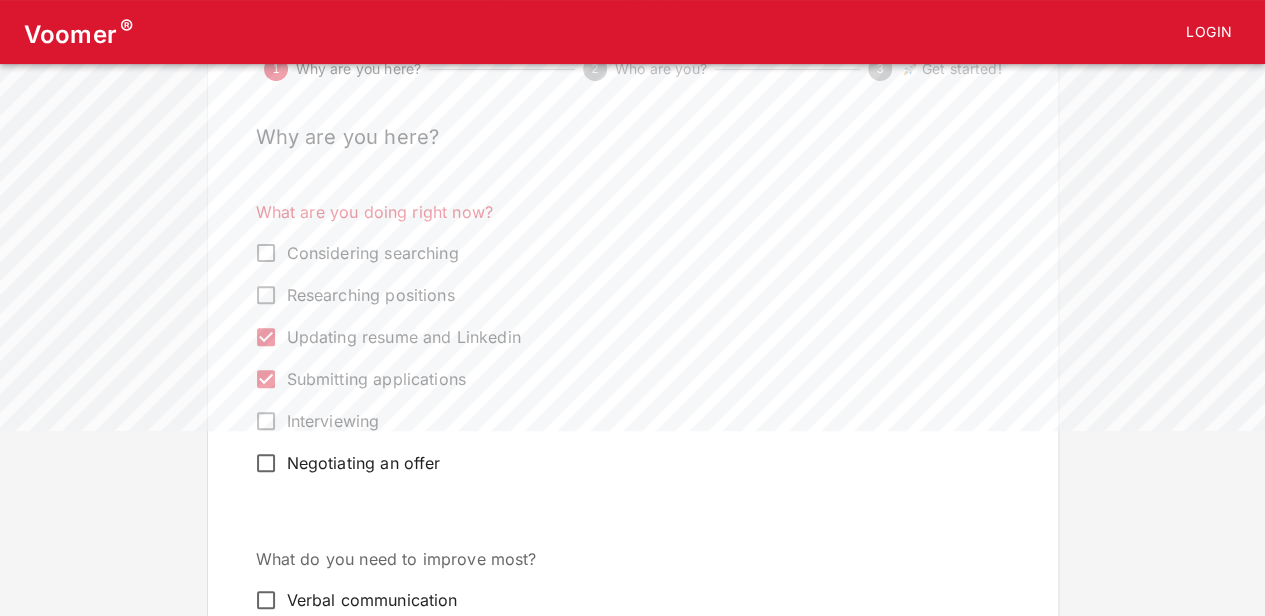 click on "Negotiating an offer" at bounding box center [364, 463] 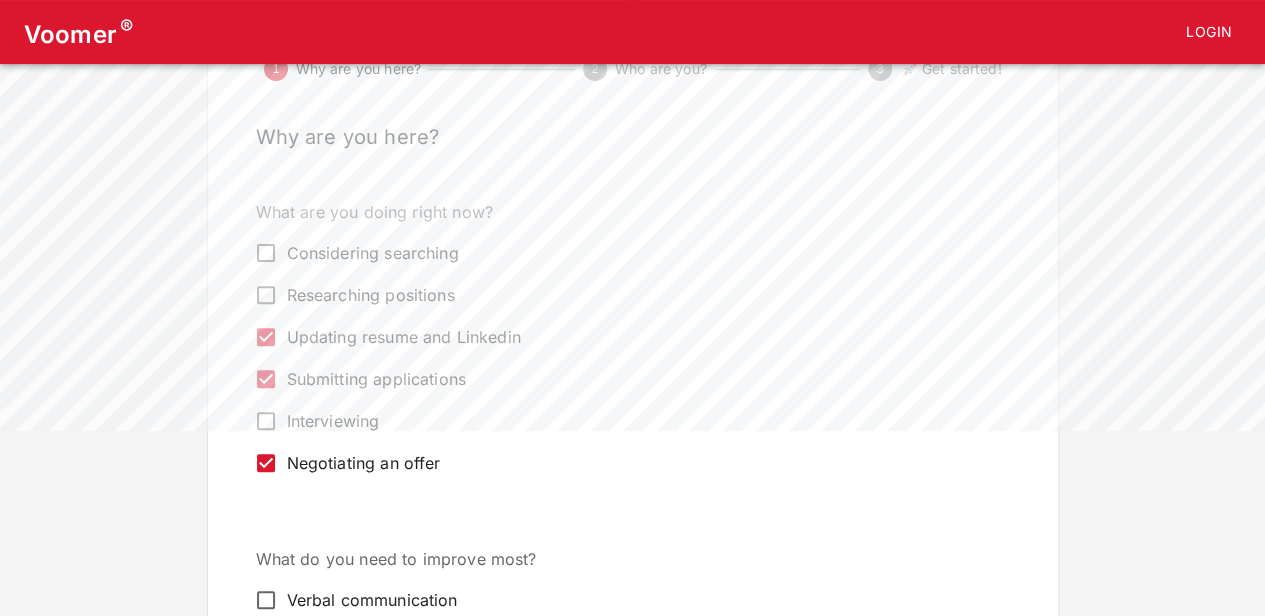click on "Negotiating an offer" at bounding box center [364, 463] 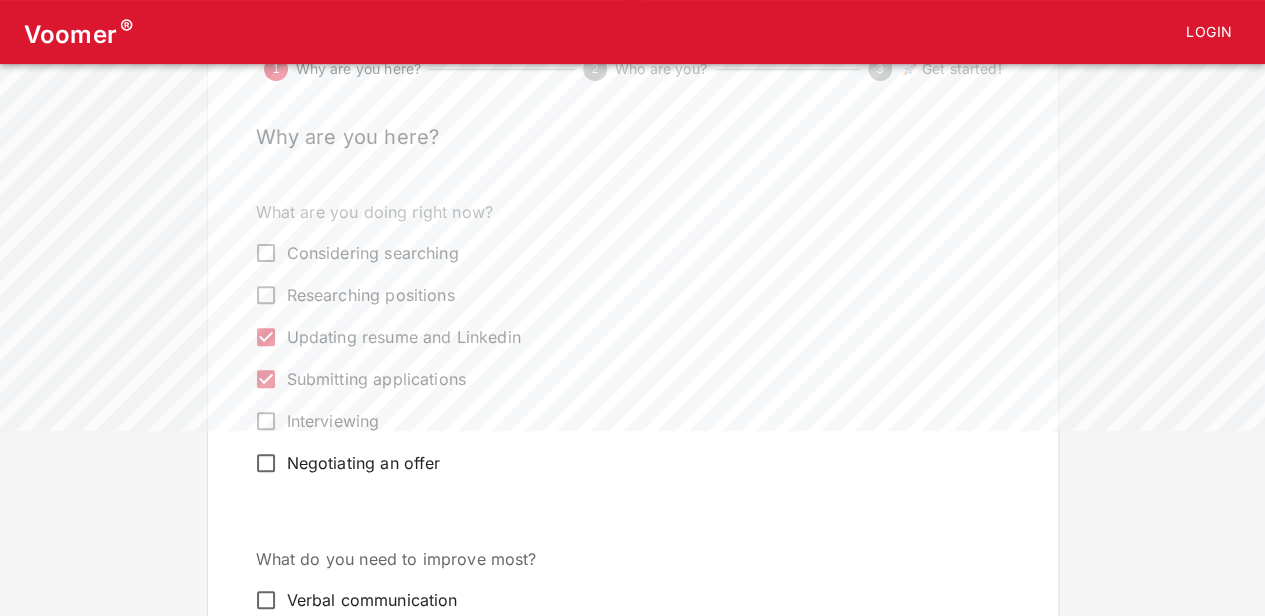 click on "Negotiating an offer" at bounding box center [619, 463] 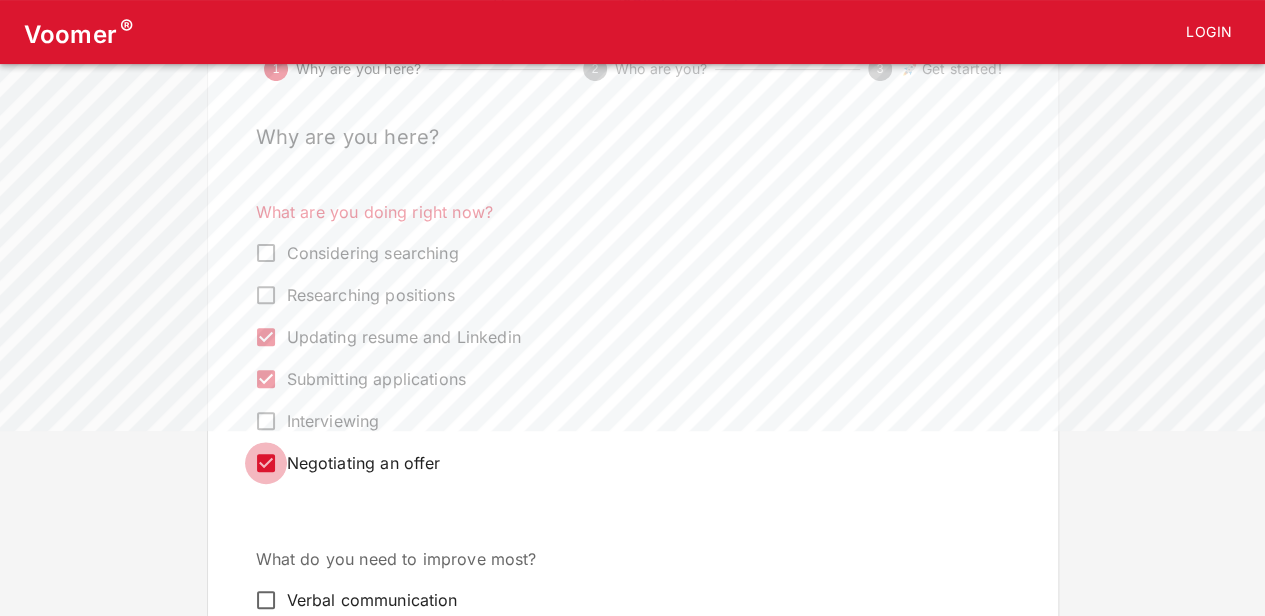 click on "Negotiating an offer" at bounding box center (266, 463) 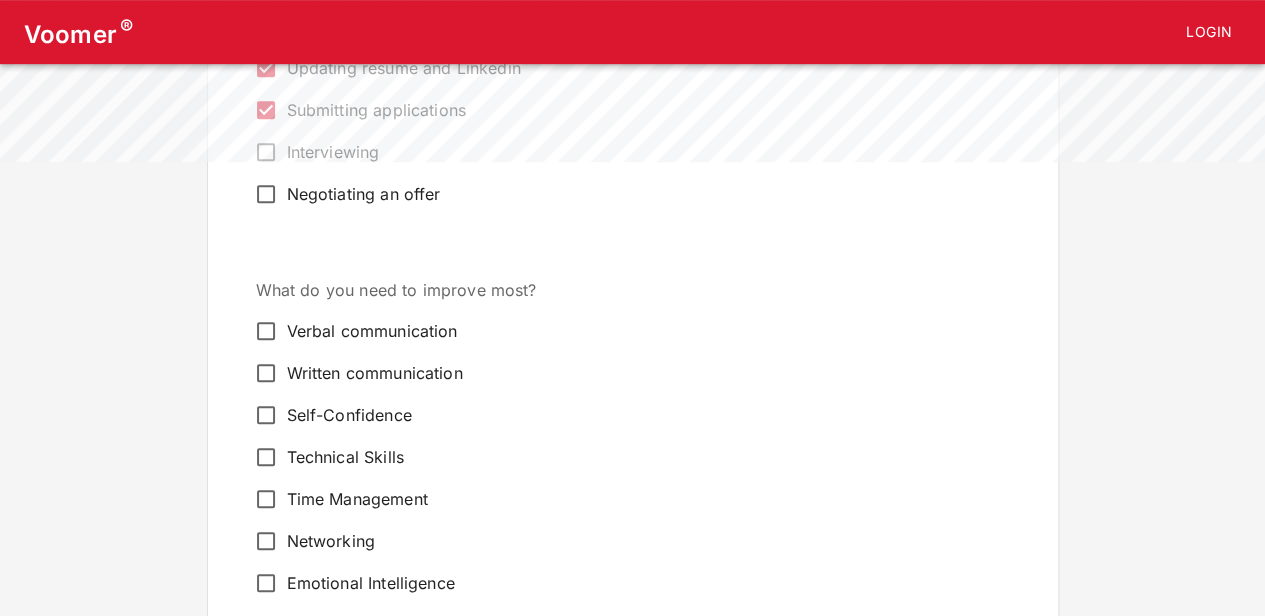 scroll, scrollTop: 500, scrollLeft: 0, axis: vertical 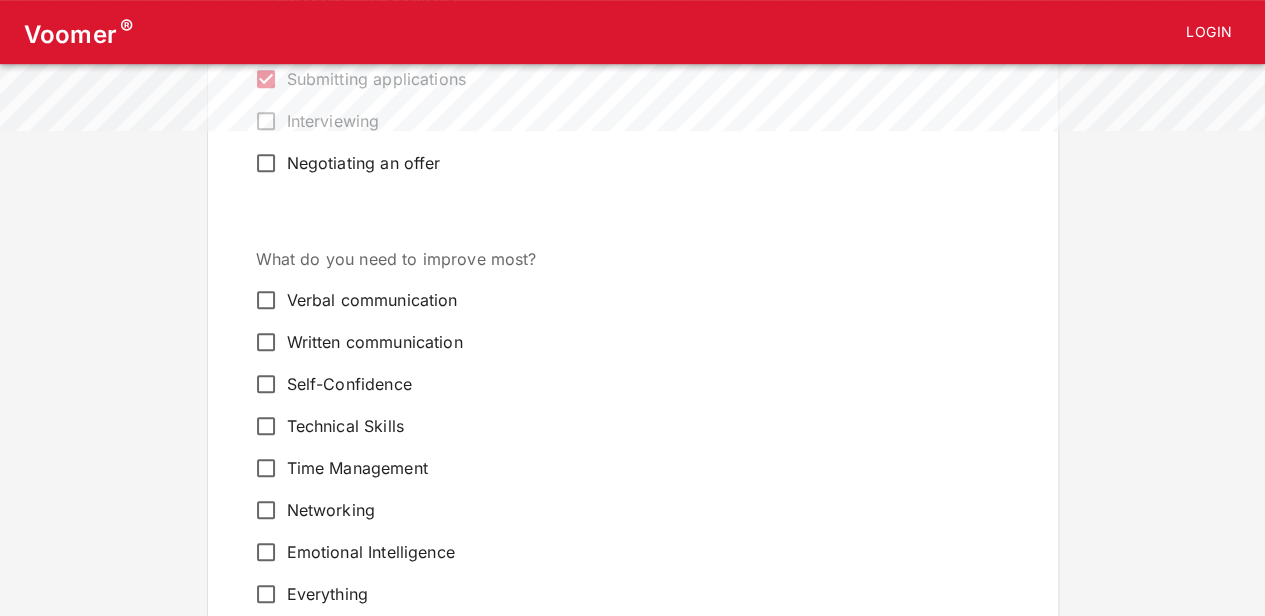click on "Self-Confidence" at bounding box center (349, 384) 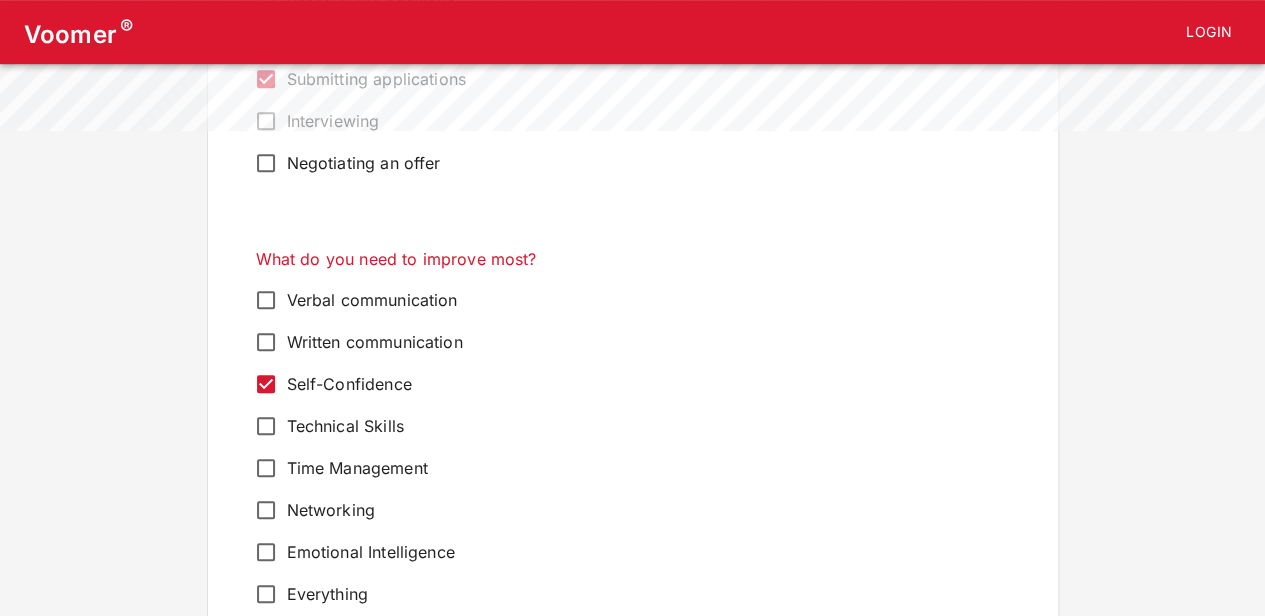 click on "Technical Skills" at bounding box center (345, 426) 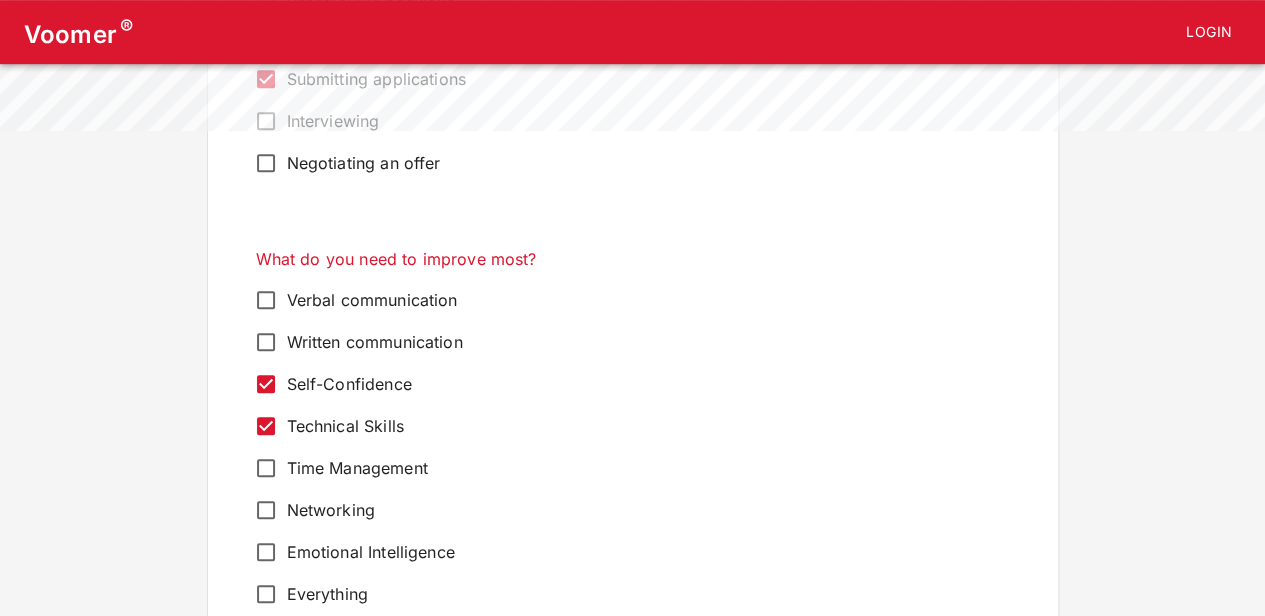 click on "Networking" at bounding box center [331, 510] 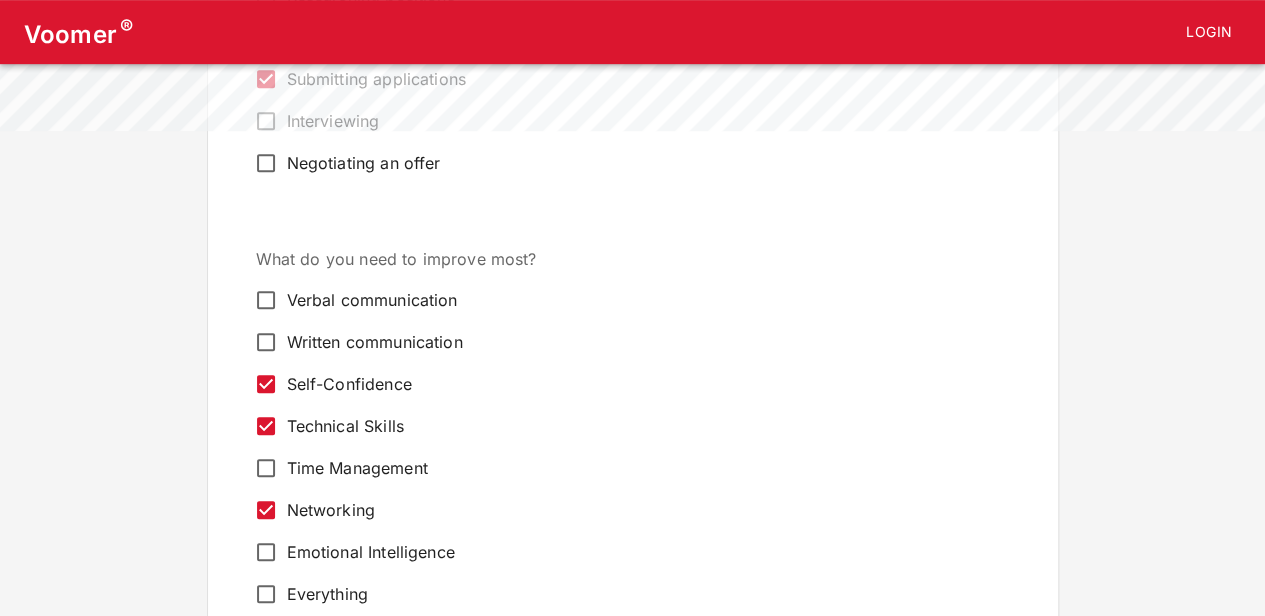 click on "Emotional Intelligence" at bounding box center [371, 552] 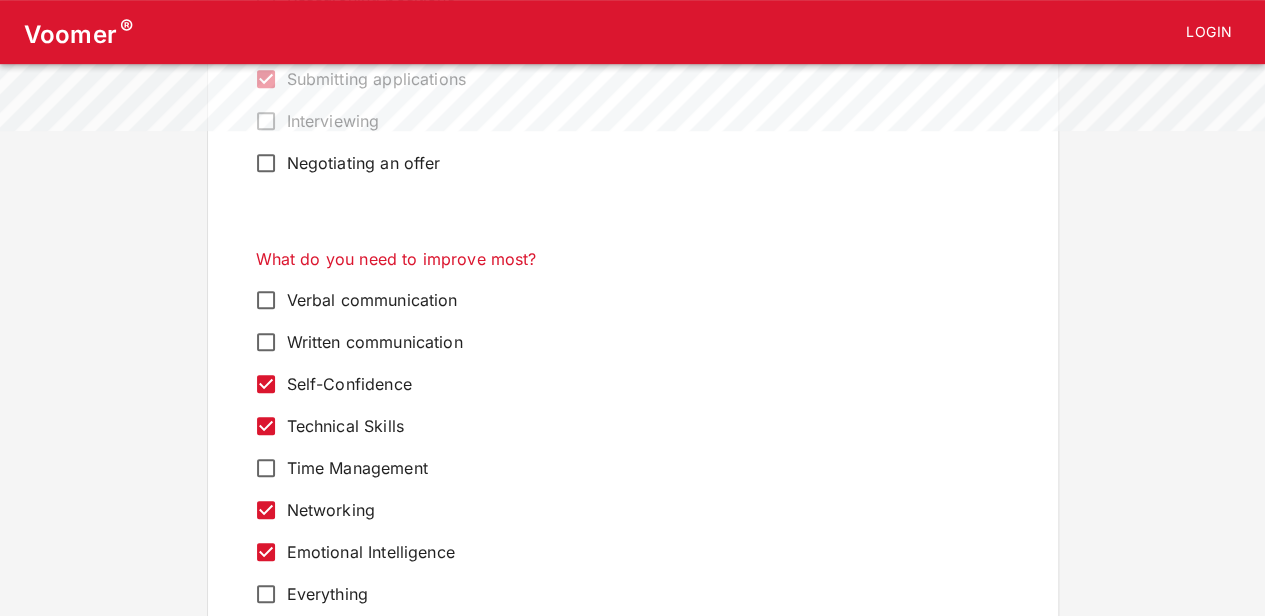 click on "Everything" at bounding box center [328, 594] 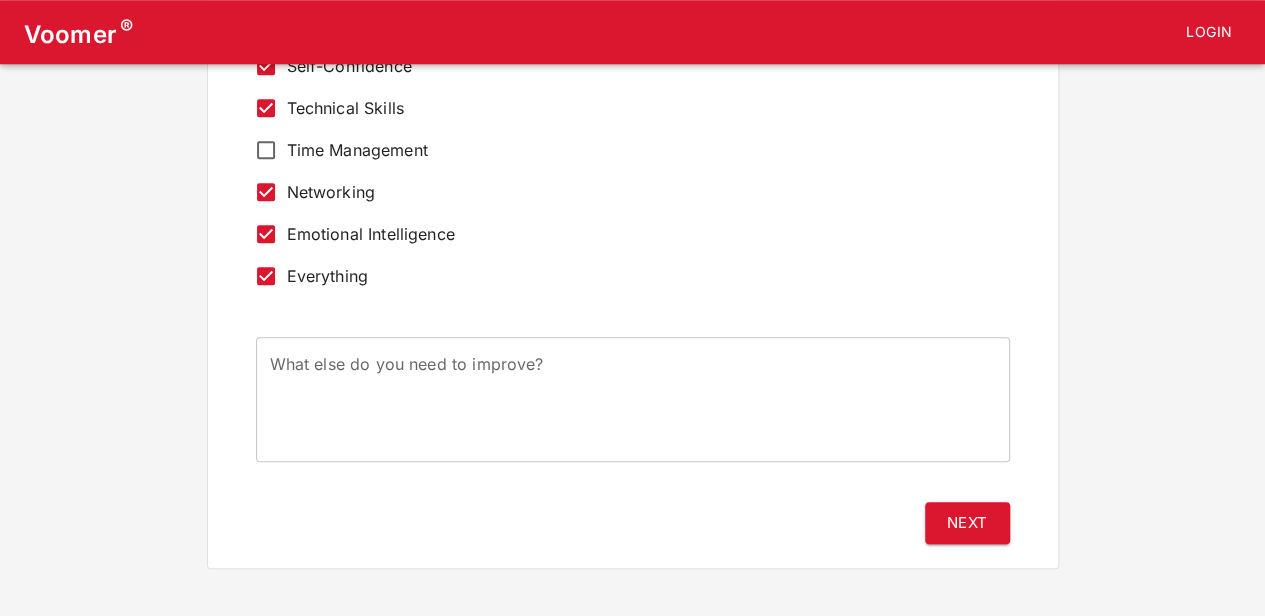 scroll, scrollTop: 818, scrollLeft: 0, axis: vertical 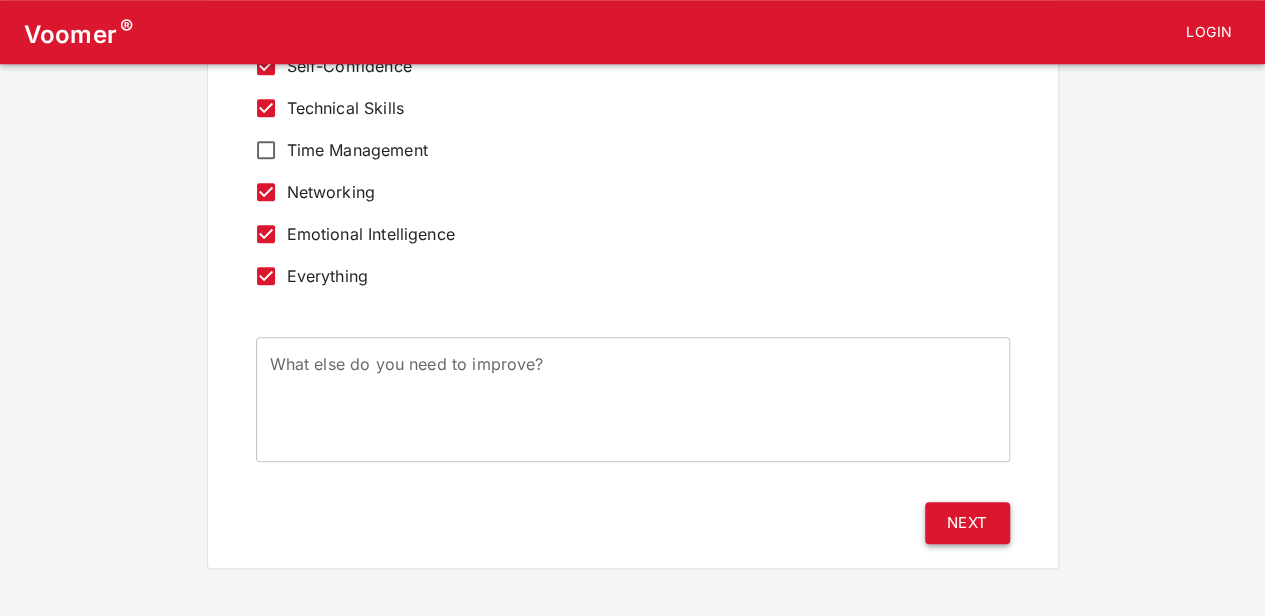 click on "Next" at bounding box center [967, 523] 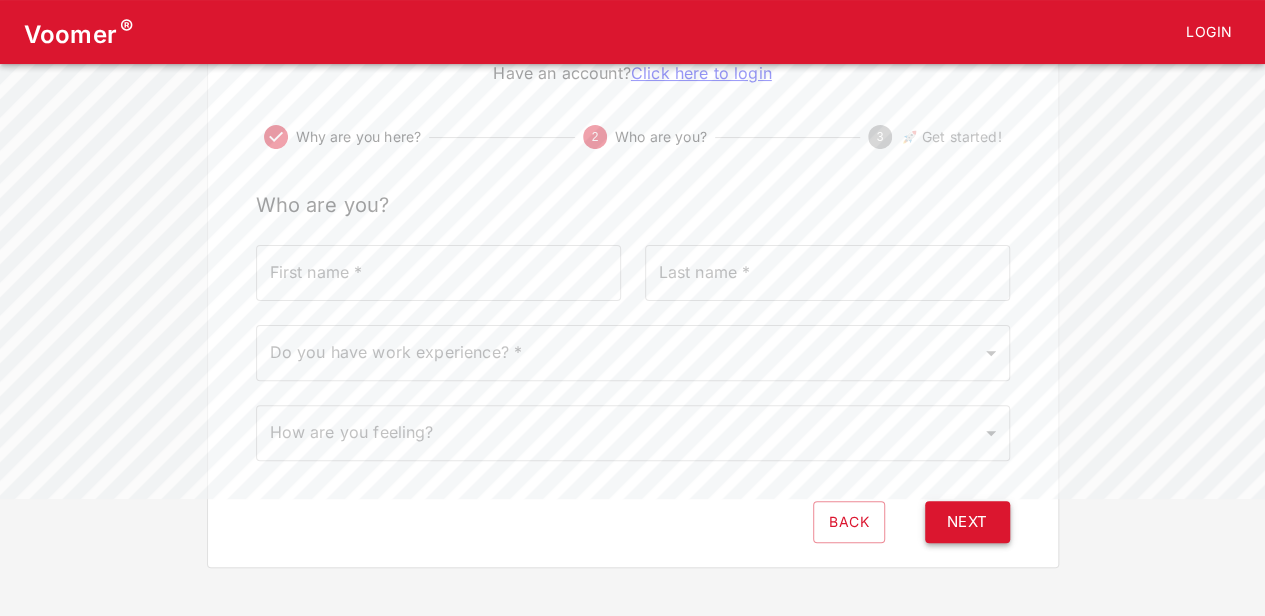 scroll, scrollTop: 0, scrollLeft: 0, axis: both 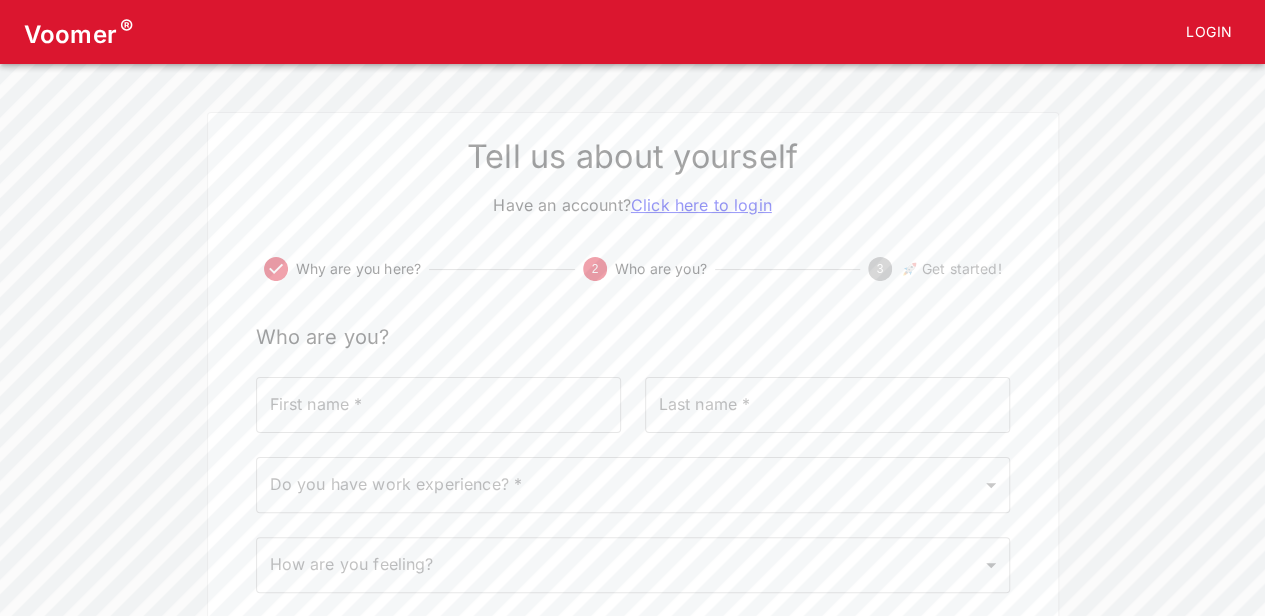 click on "First name *" at bounding box center (438, 405) 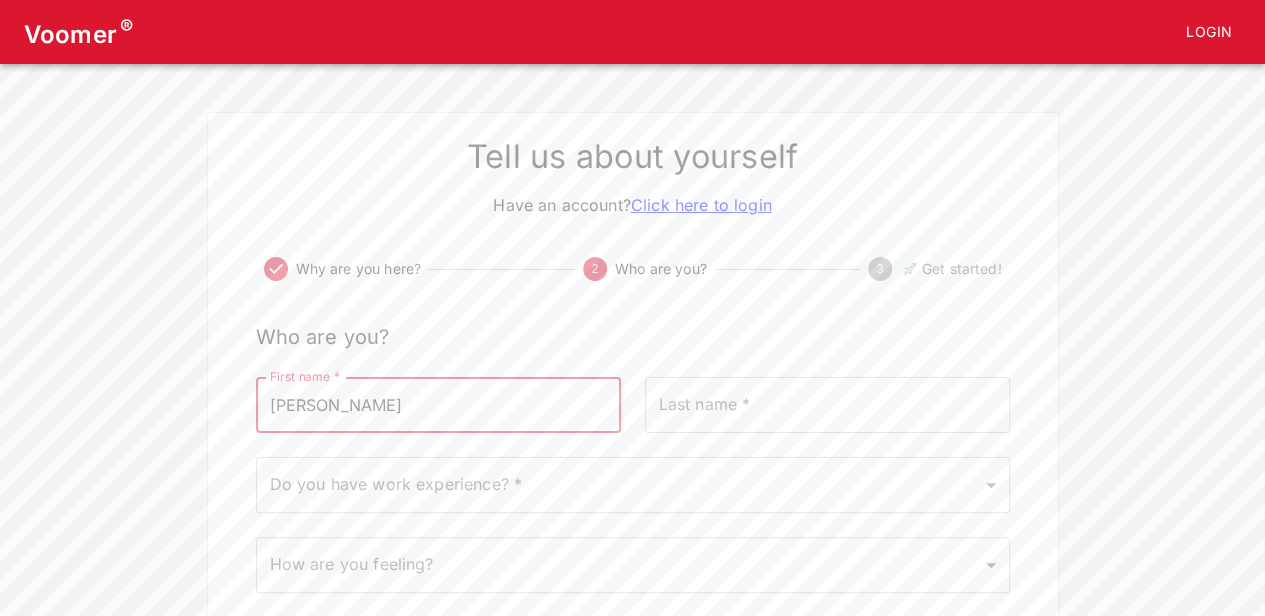 type on "Snigdh" 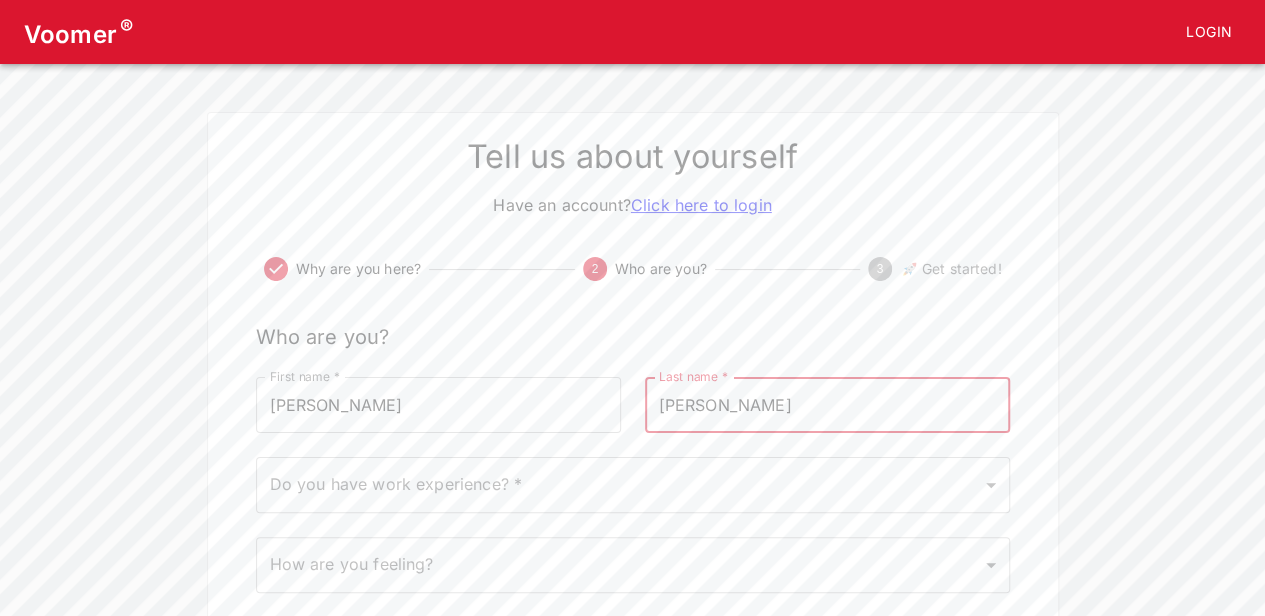 type on "Kamath" 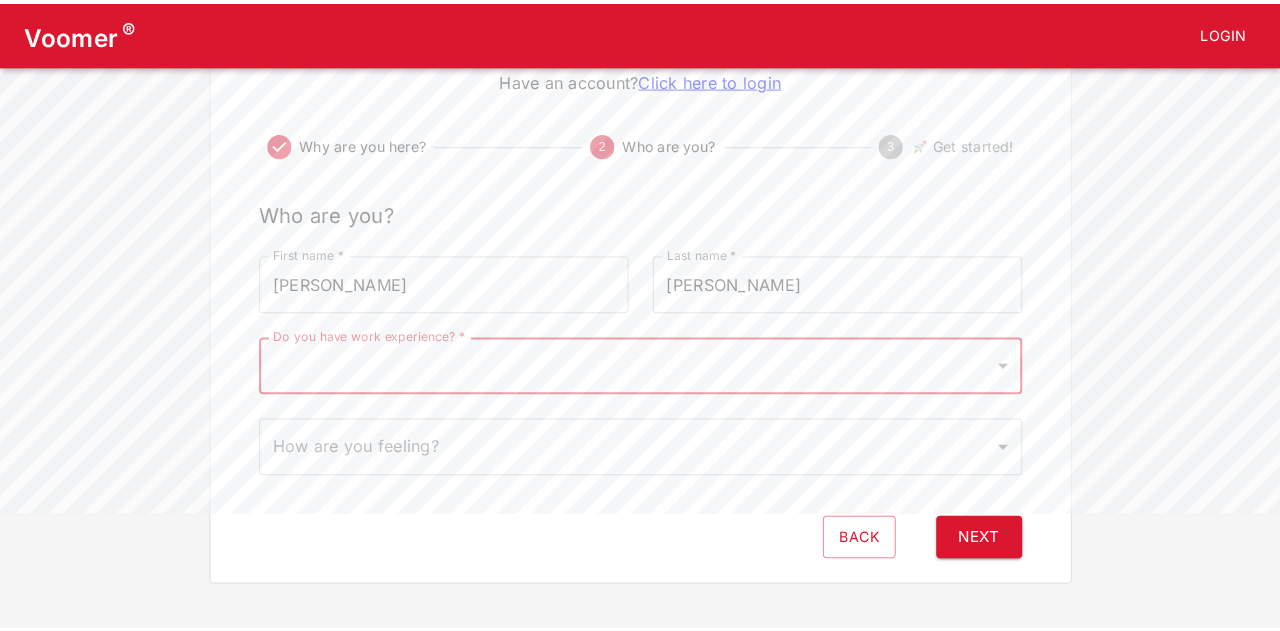 scroll, scrollTop: 131, scrollLeft: 0, axis: vertical 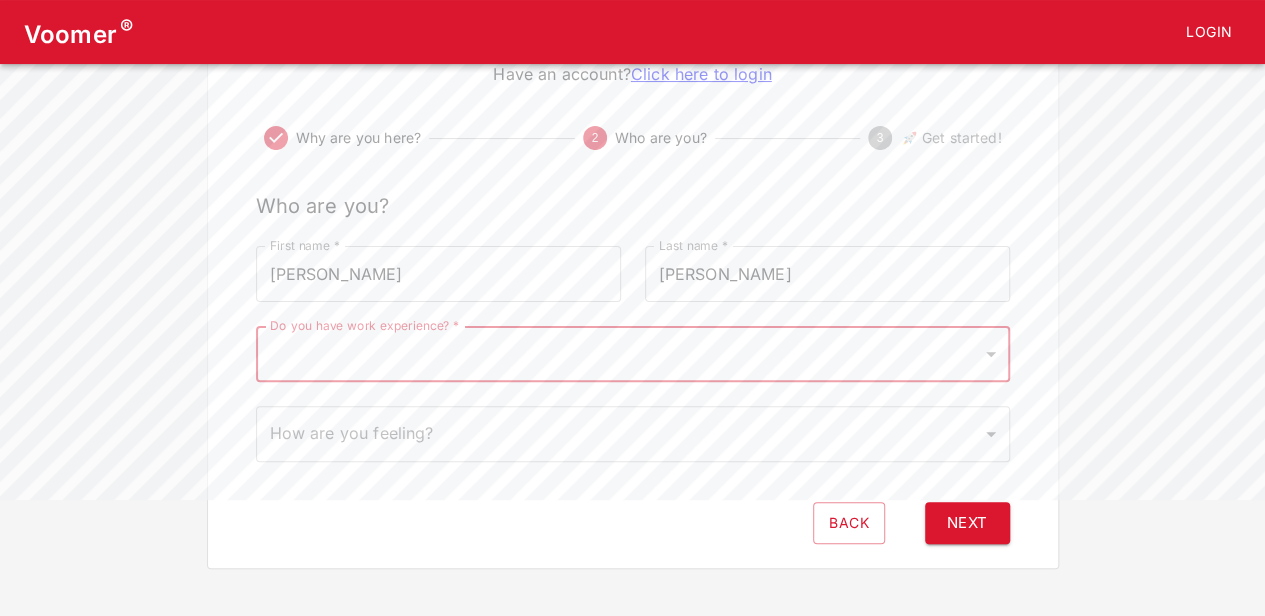 click on "Do you have work experience? * ​ Do you have work experience? *" at bounding box center (633, 354) 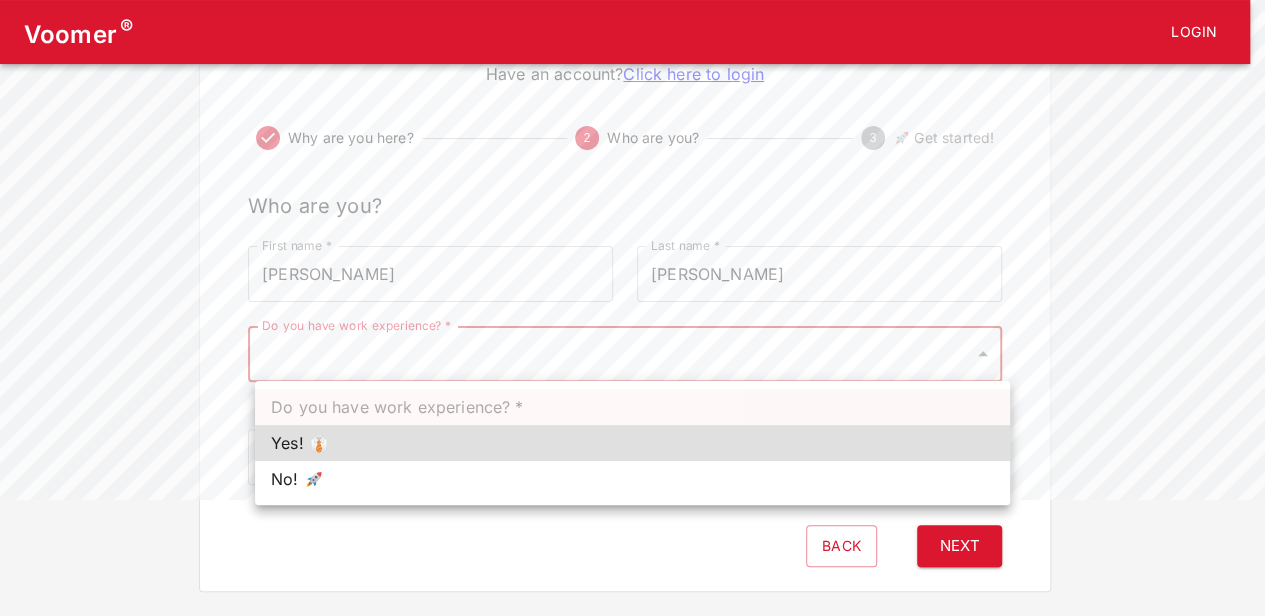 click on "Voomer ® Login Tell us about yourself Have an account?  Click here to login Why are you here? 2 Who are you? 3 🚀 Get started! Who are you? First name * Snigdh First name * Last name * Kamath Last name * Do you have work experience? * ​ Do you have work experience? * Have you put a job on your resume How are you feeling? ​ How are you feeling? Back Next Do you have work experience? * Yes! 👔 No! 🚀" at bounding box center (632, 230) 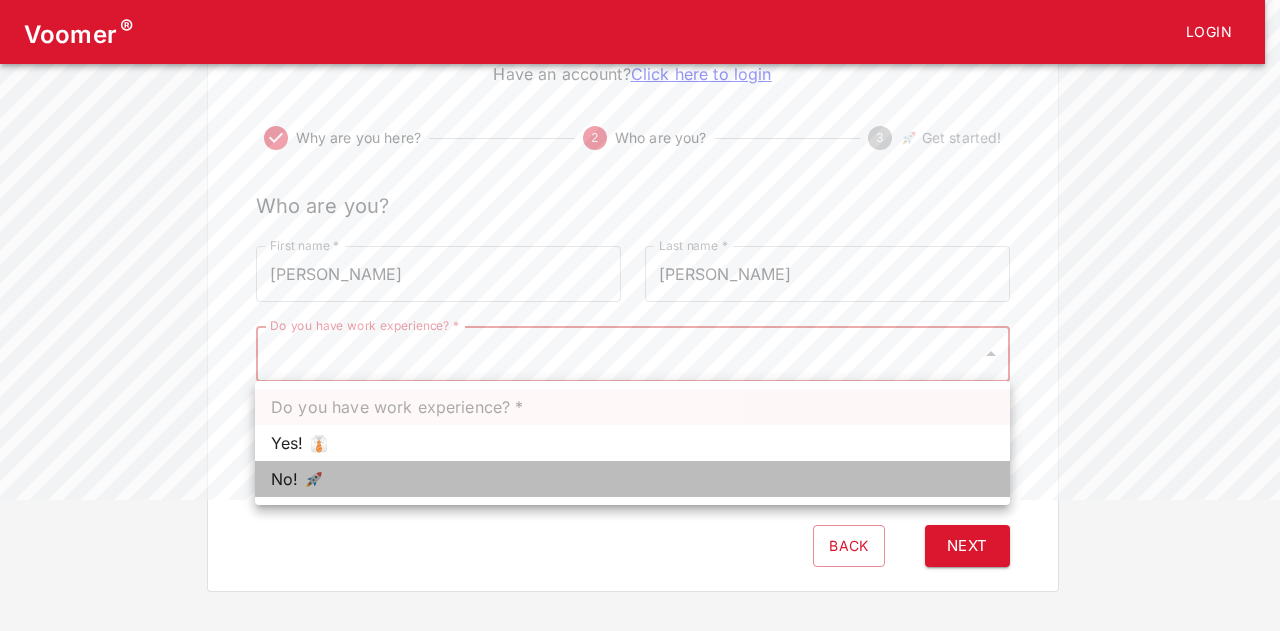 click on "No! 🚀" at bounding box center (632, 479) 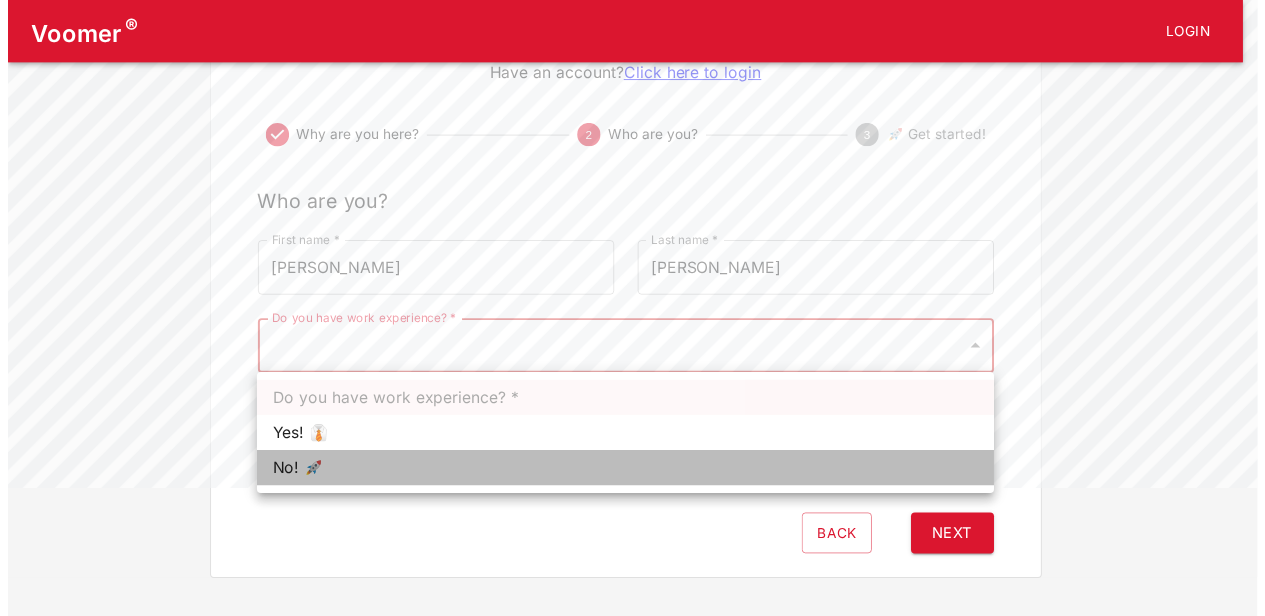 scroll, scrollTop: 116, scrollLeft: 0, axis: vertical 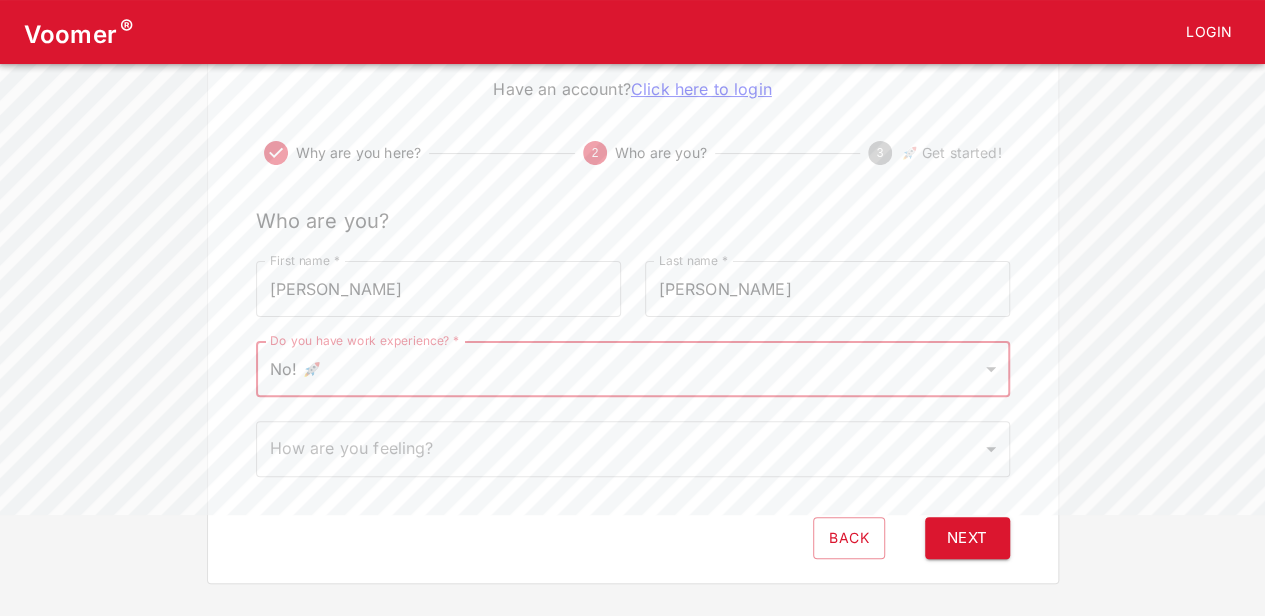 click on "Voomer ® Login Tell us about yourself Have an account?  Click here to login Why are you here? 2 Who are you? 3 🚀 Get started! Who are you? First name * Snigdh First name * Last name * Kamath Last name * Do you have work experience? * No! 🚀 0 Do you have work experience? * How are you feeling? ​ How are you feeling? Back Next" at bounding box center (632, 234) 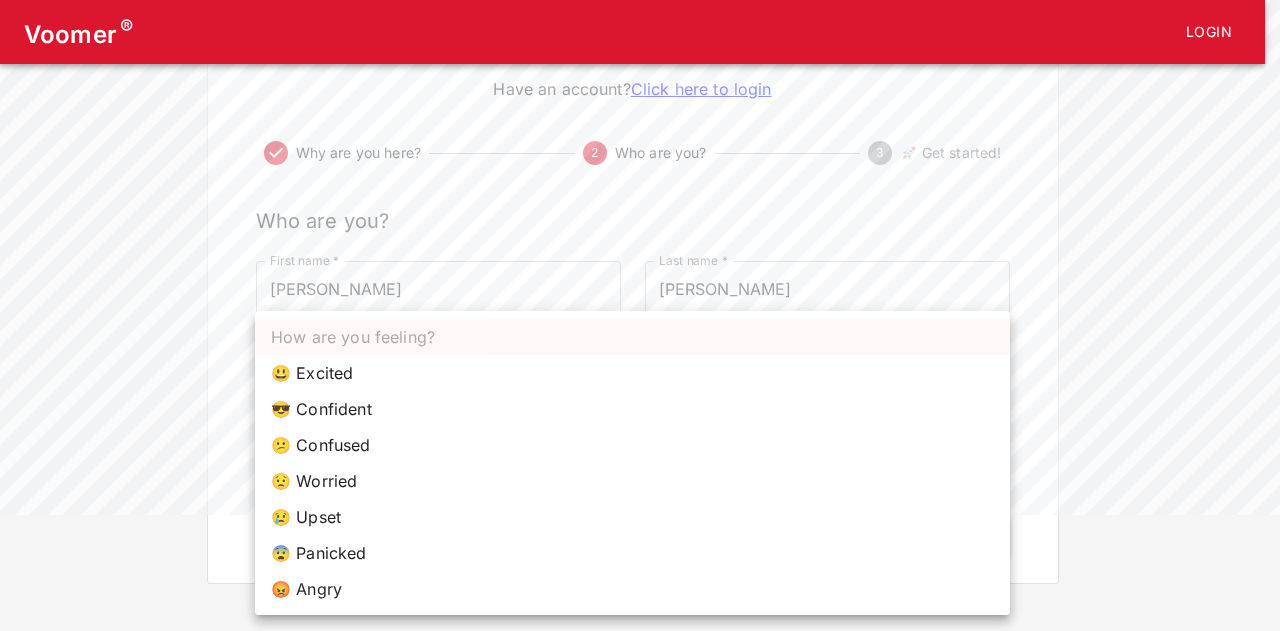click on "😟 Worried" at bounding box center [632, 481] 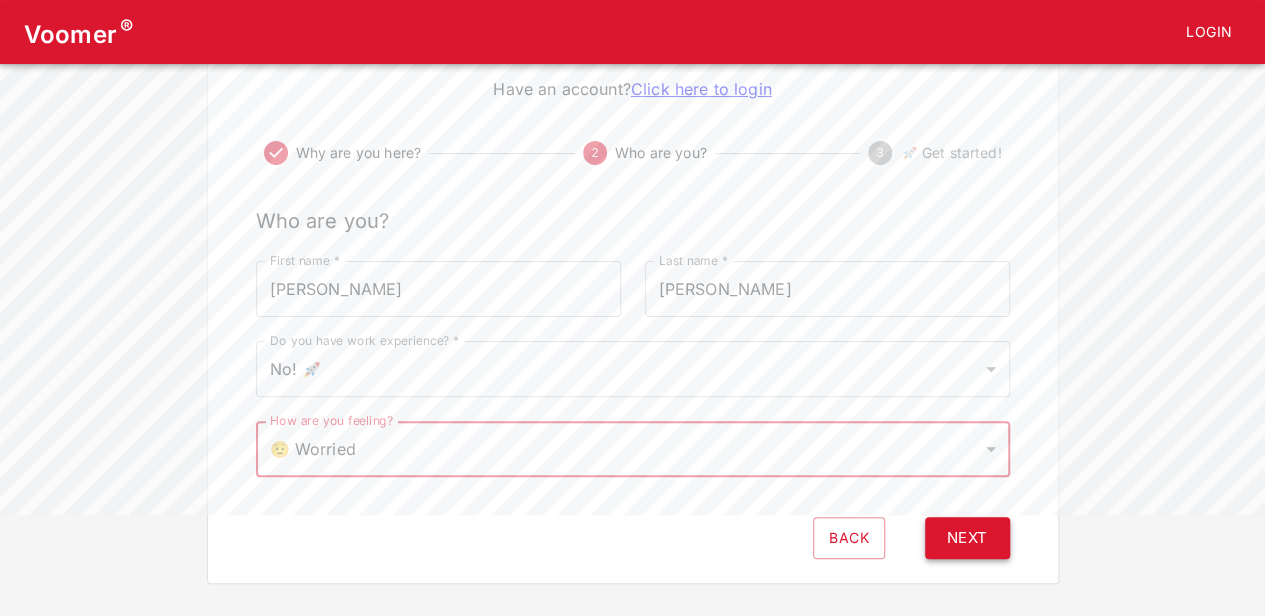 click on "Next" at bounding box center (967, 538) 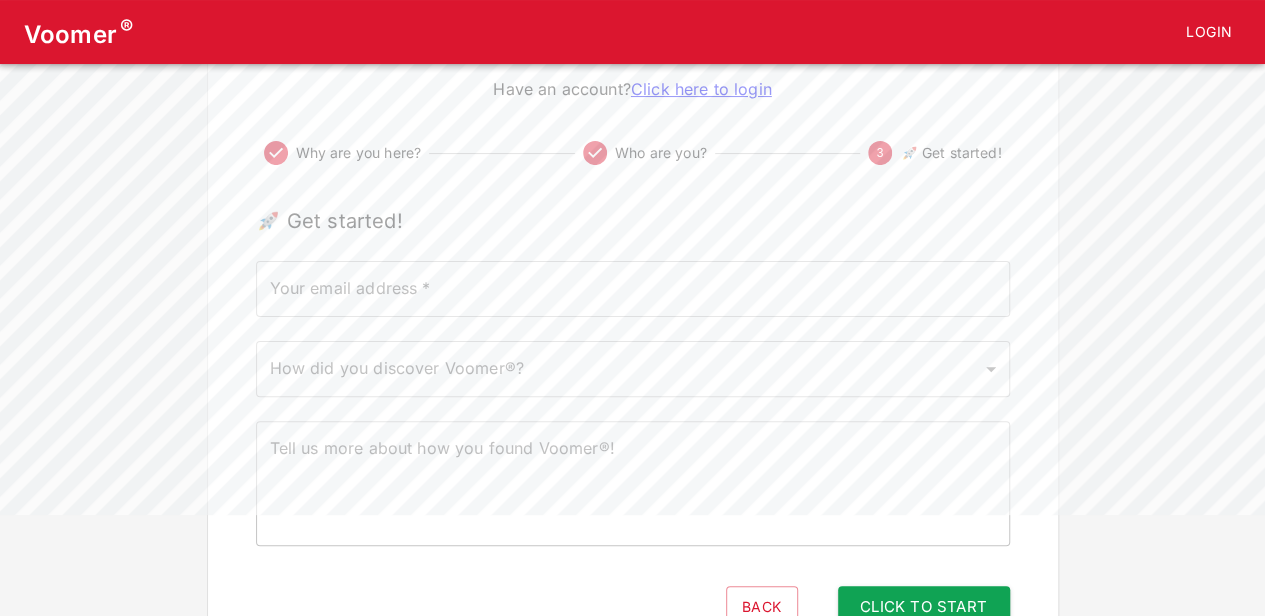scroll, scrollTop: 0, scrollLeft: 0, axis: both 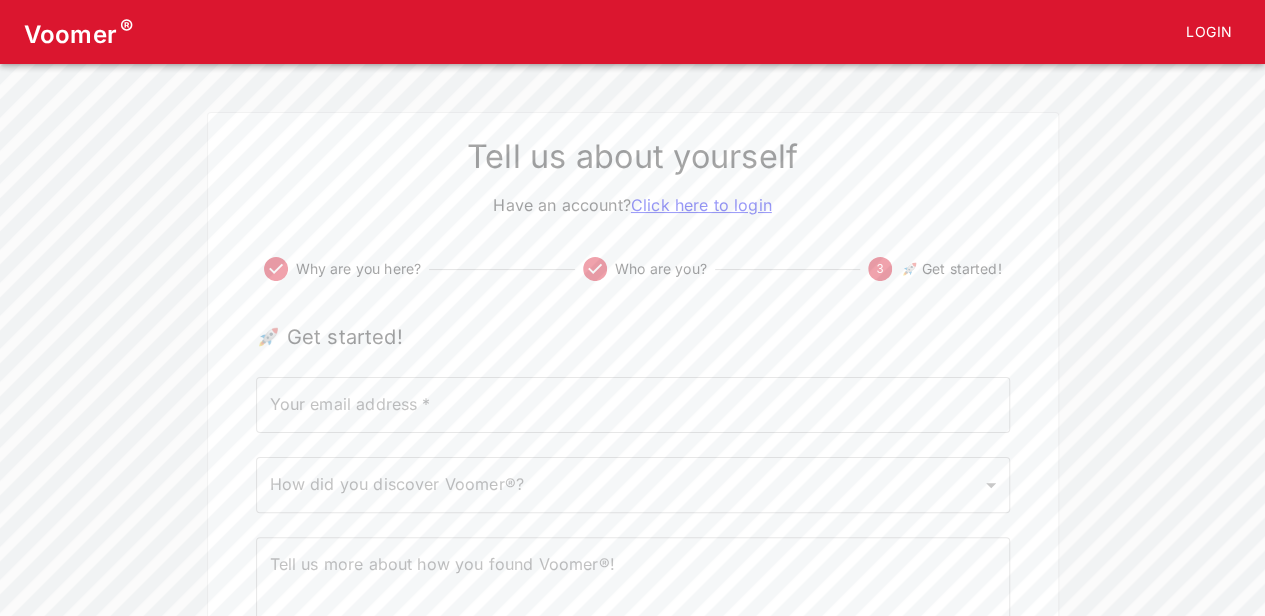 click on "Your email address *" at bounding box center [633, 405] 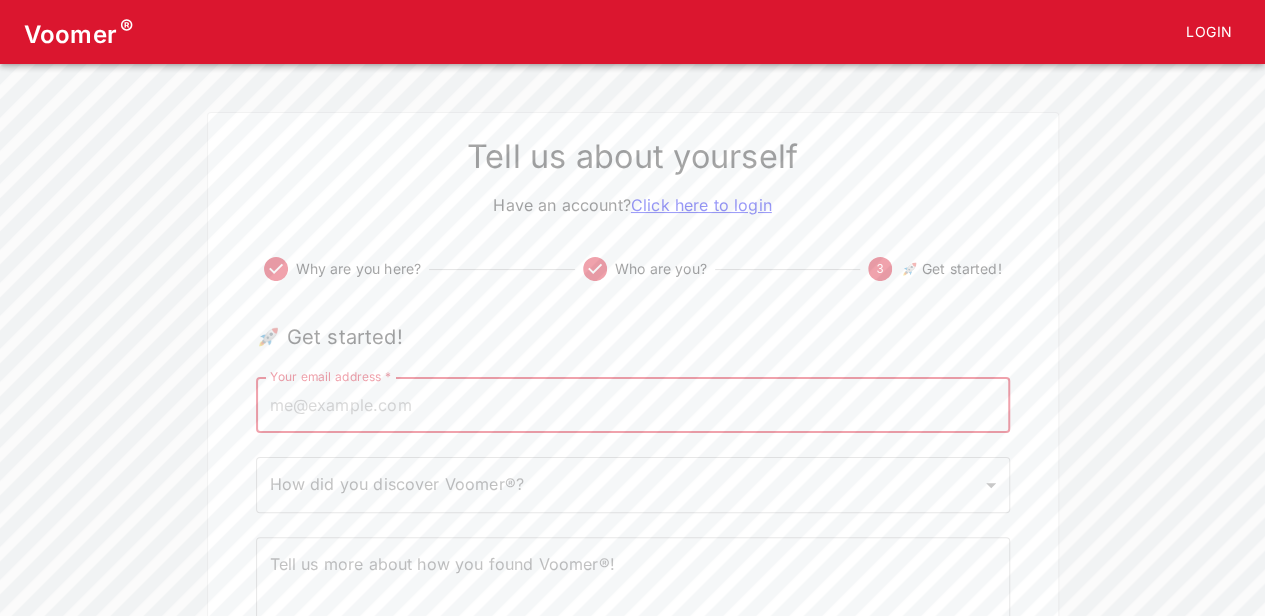 type on "kamath.snigdha@gmail.com" 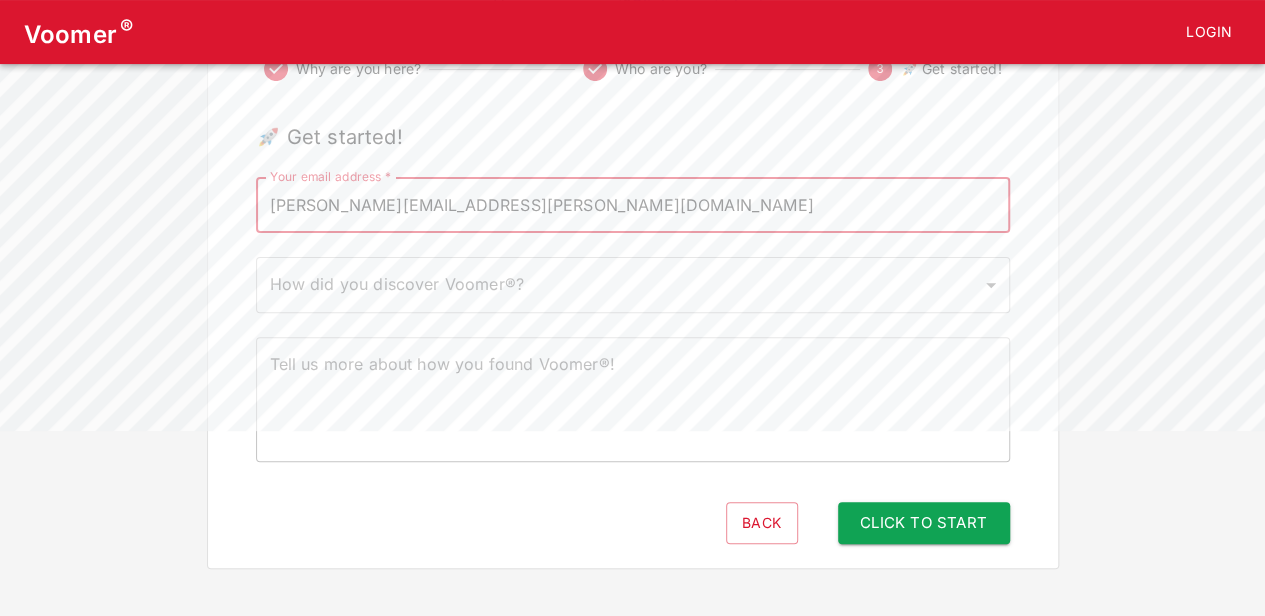 click on "Voomer ® Login Tell us about yourself Have an account?  Click here to login Why are you here? Who are you? 3 🚀 Get started! 🚀 Get started! Your email address * kamath.snigdha@gmail.com Your email address * How did you discover Voomer®? ​ How did you discover Voomer®? Tell us more about how you found Voomer®! x Tell us more about how you found Voomer®! Back Click to Start" at bounding box center [632, 184] 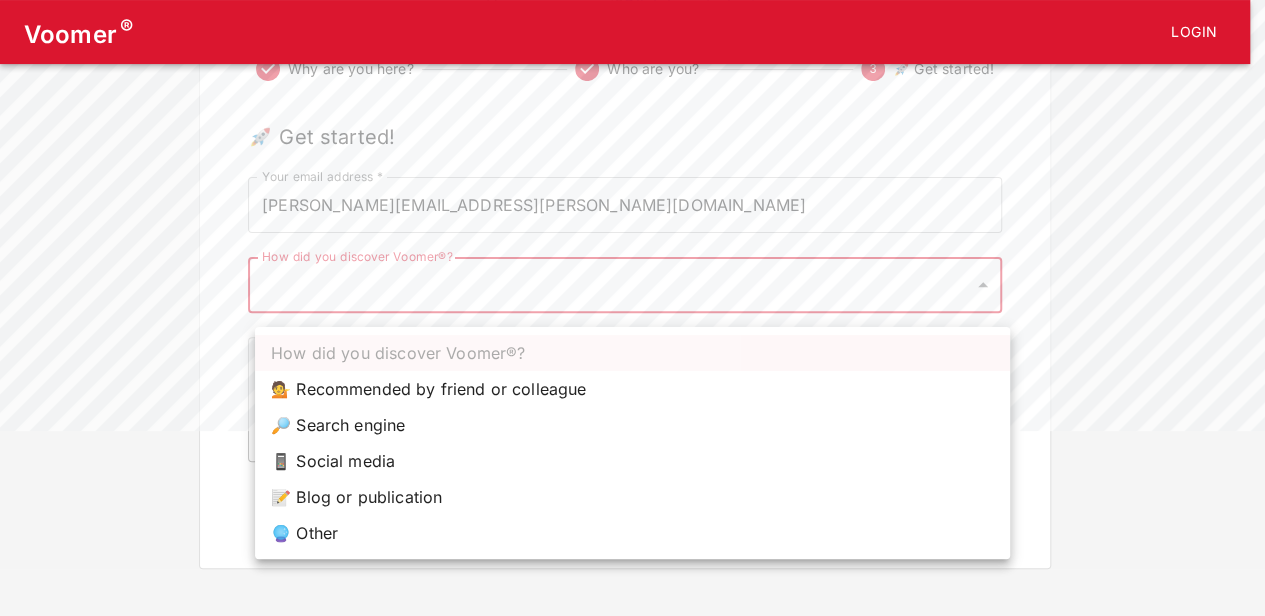 scroll, scrollTop: 185, scrollLeft: 0, axis: vertical 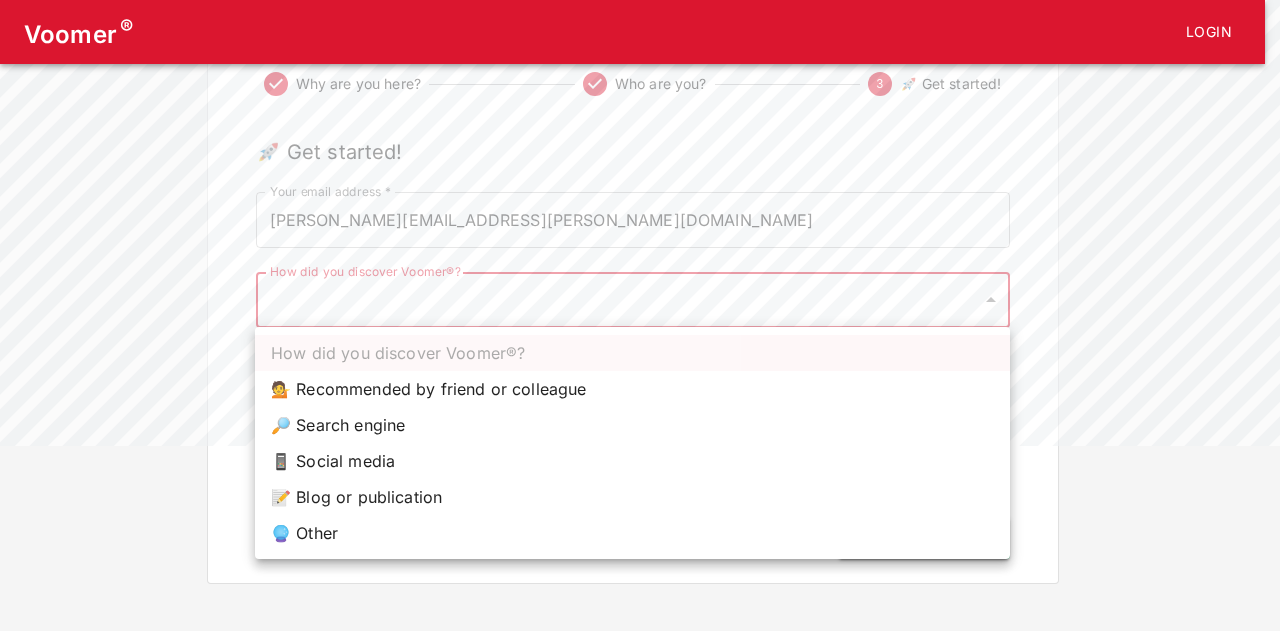 click on "🔎 Search engine" at bounding box center (632, 425) 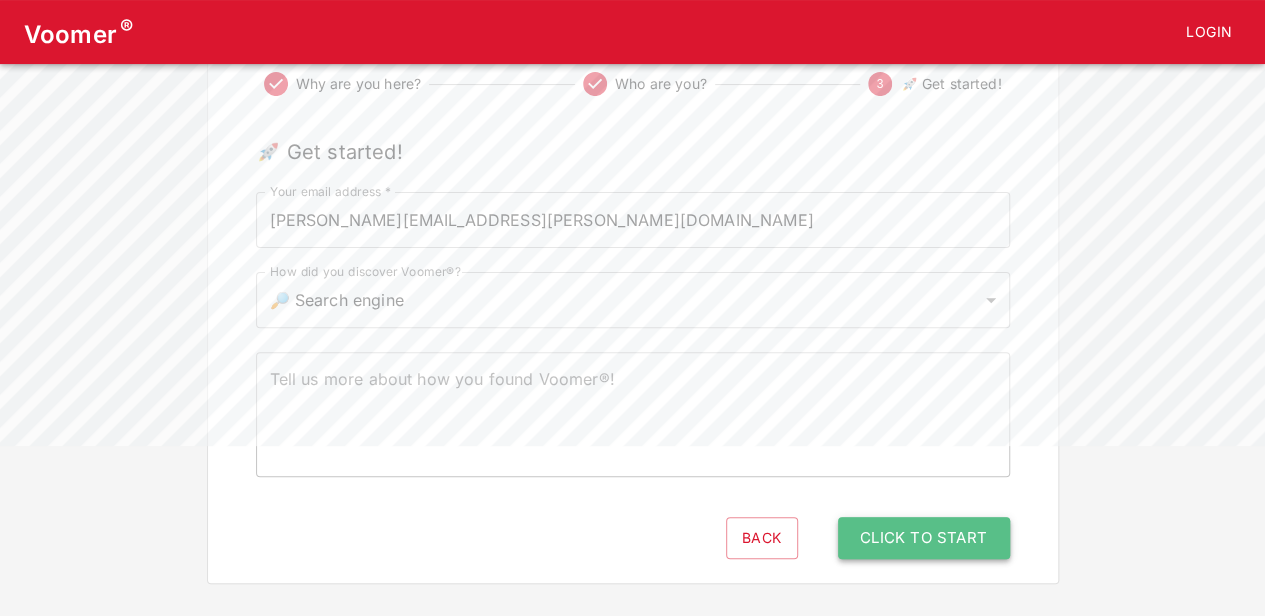click on "Click to Start" at bounding box center (924, 538) 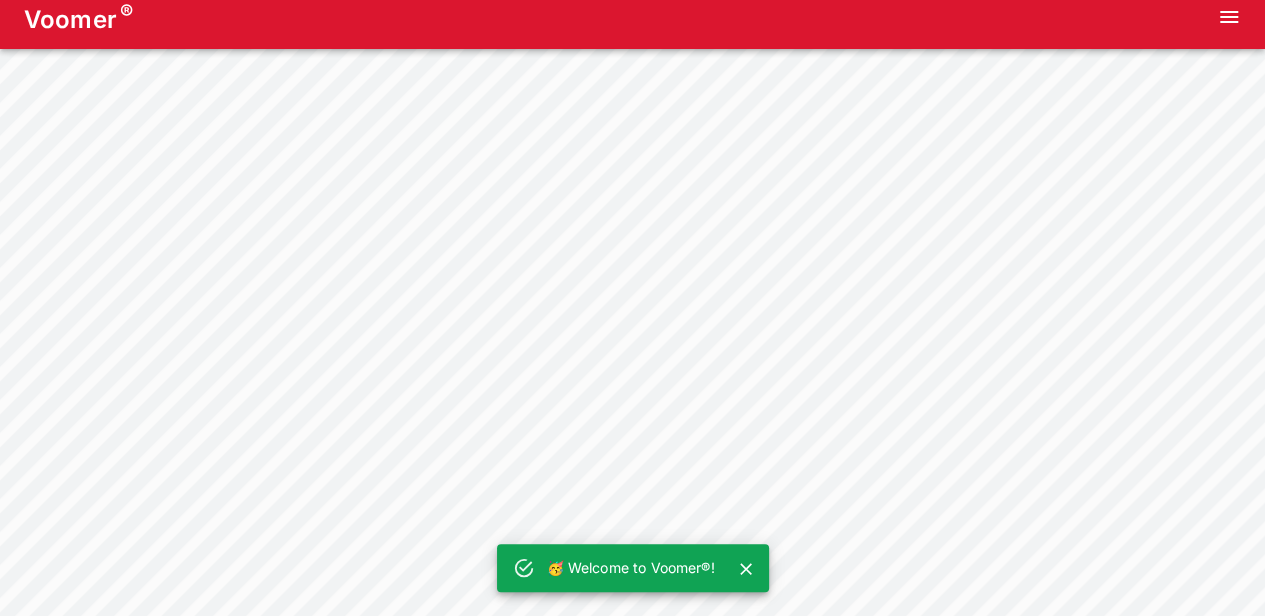 scroll, scrollTop: 0, scrollLeft: 0, axis: both 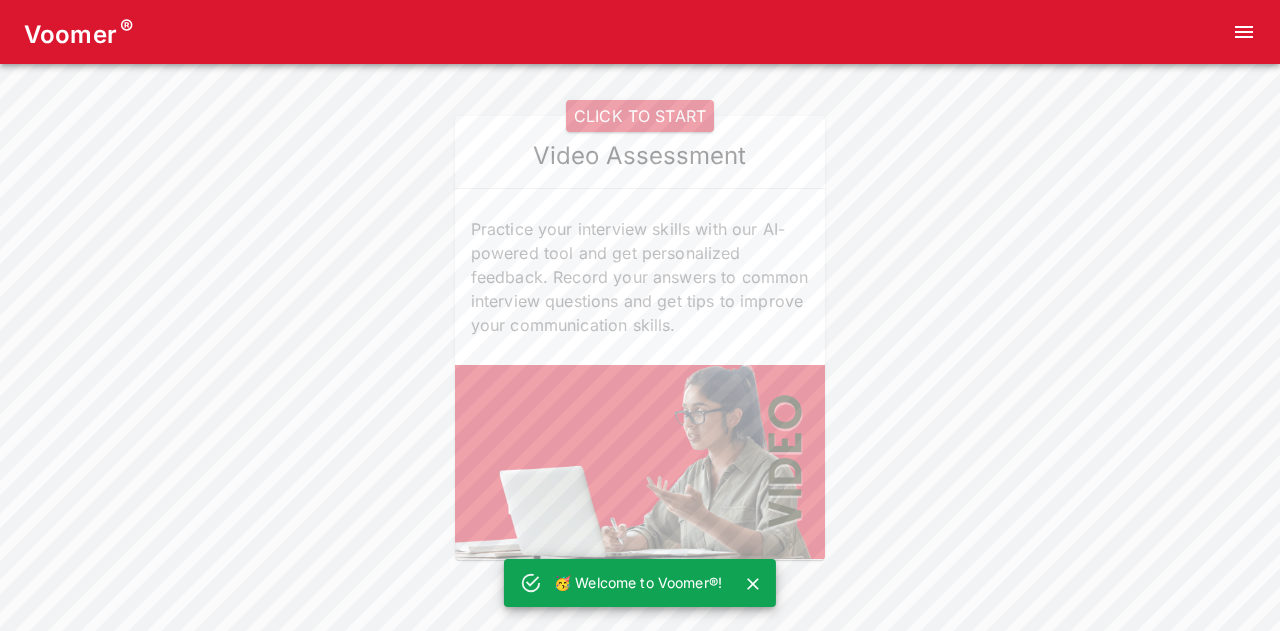 click on "Video Assessment" at bounding box center [640, 156] 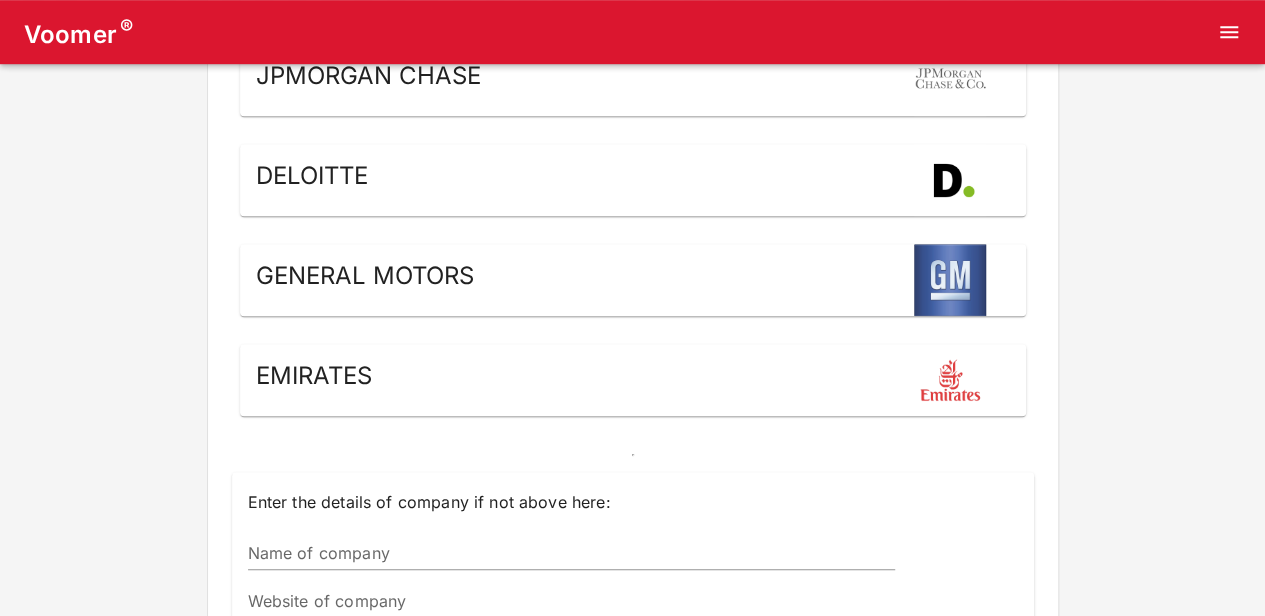 scroll, scrollTop: 808, scrollLeft: 0, axis: vertical 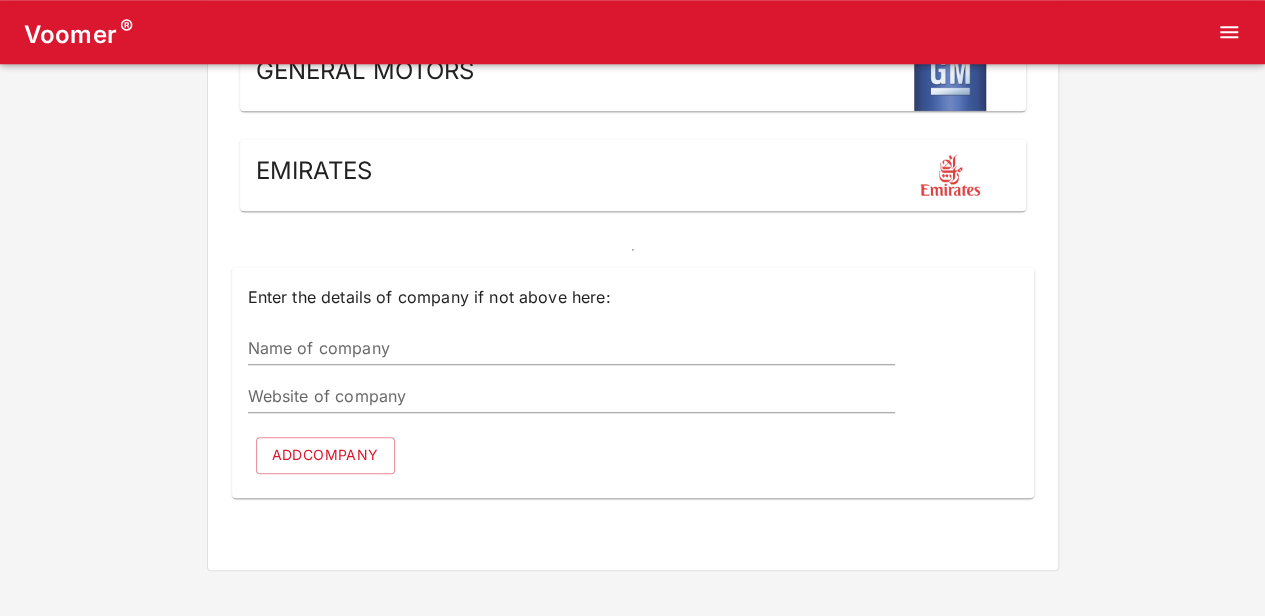 click on "Name of company" at bounding box center (571, 349) 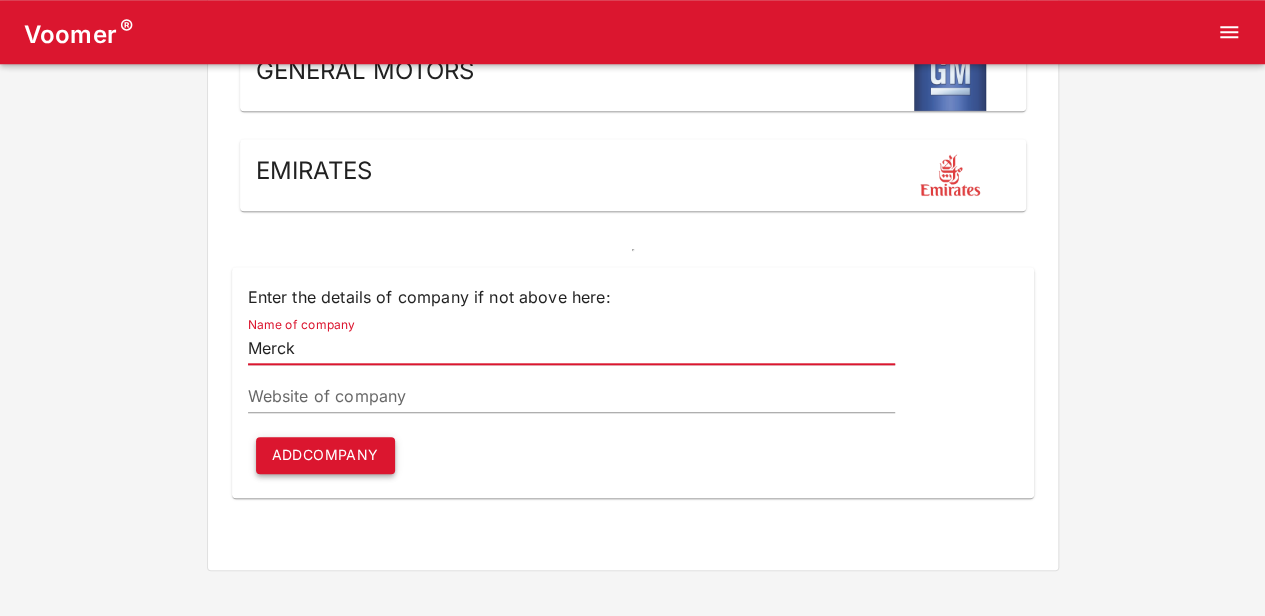 type on "Merck" 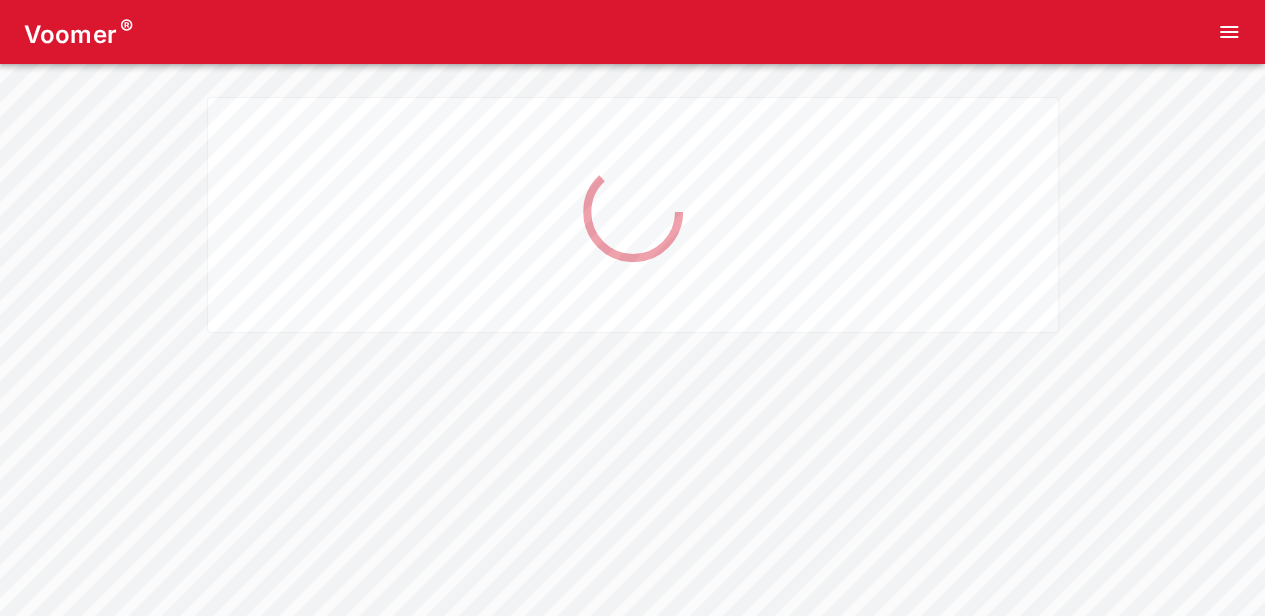 scroll, scrollTop: 0, scrollLeft: 0, axis: both 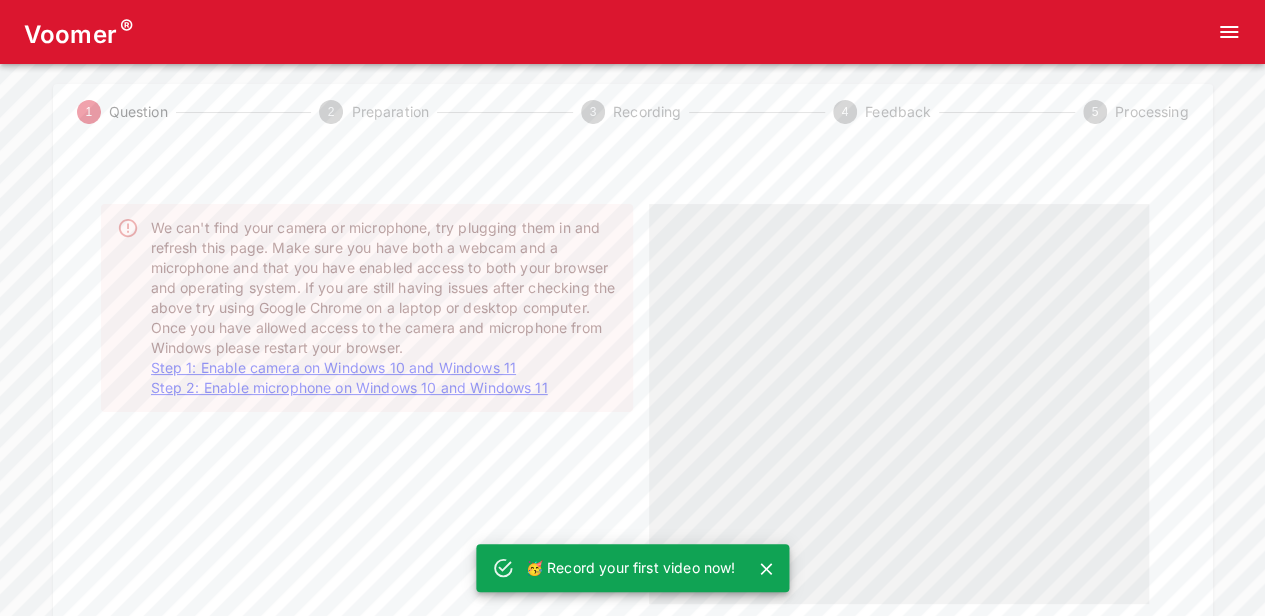 click on "Step 1: Enable camera on Windows 10 and Windows 11" at bounding box center (334, 367) 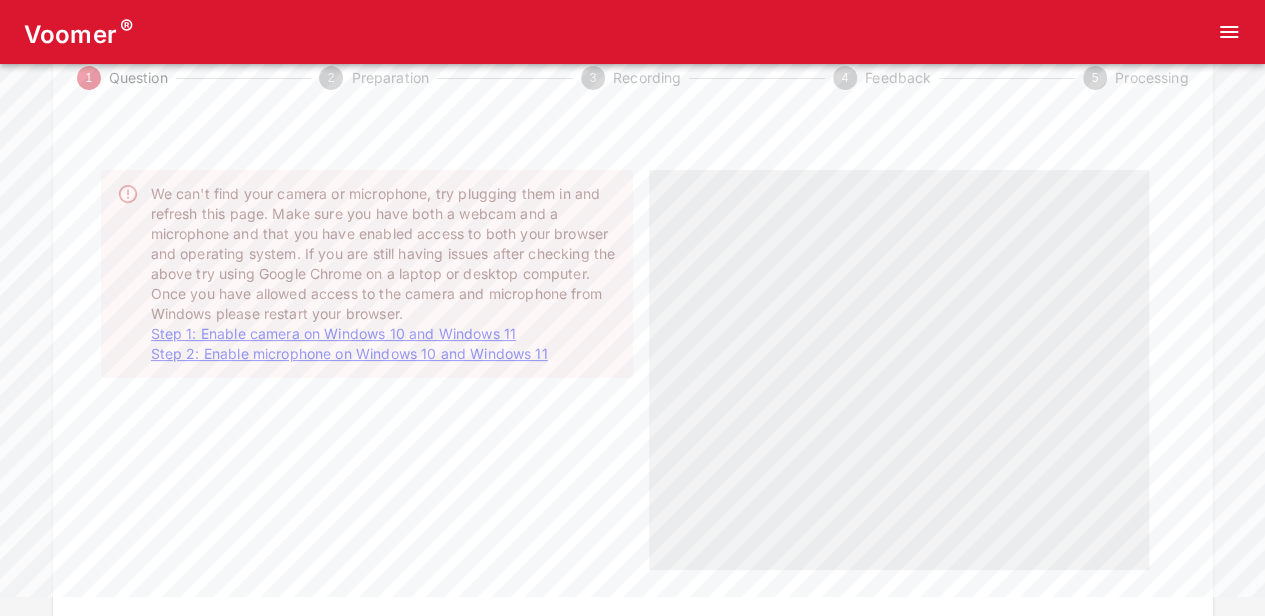 scroll, scrollTop: 52, scrollLeft: 0, axis: vertical 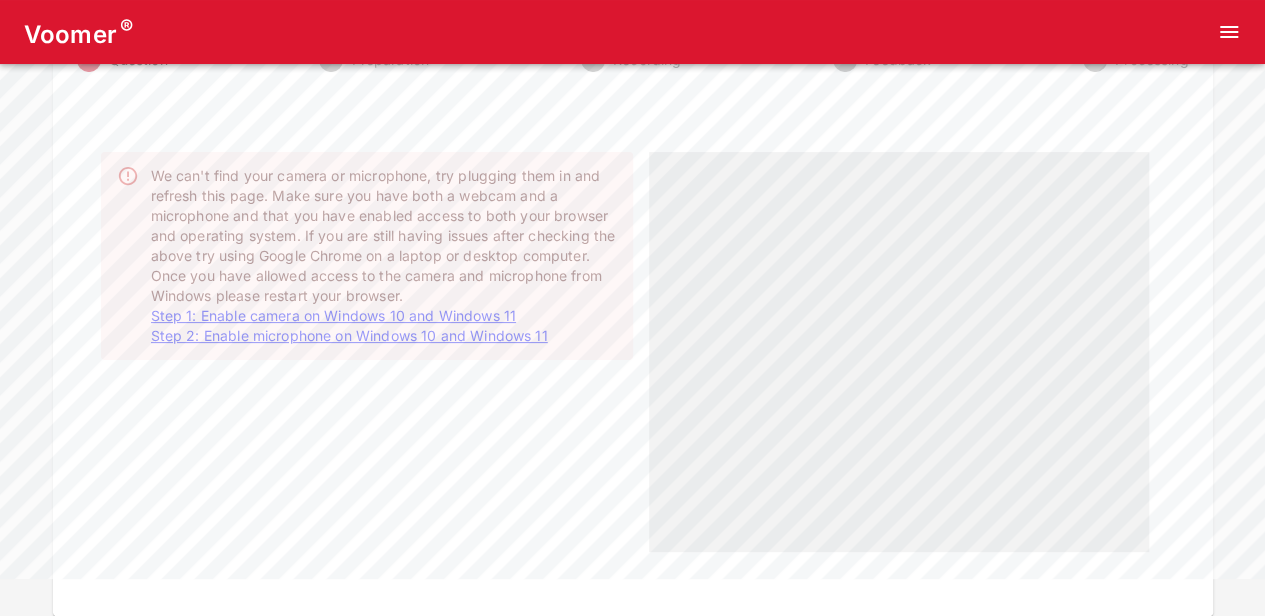 click at bounding box center (899, 352) 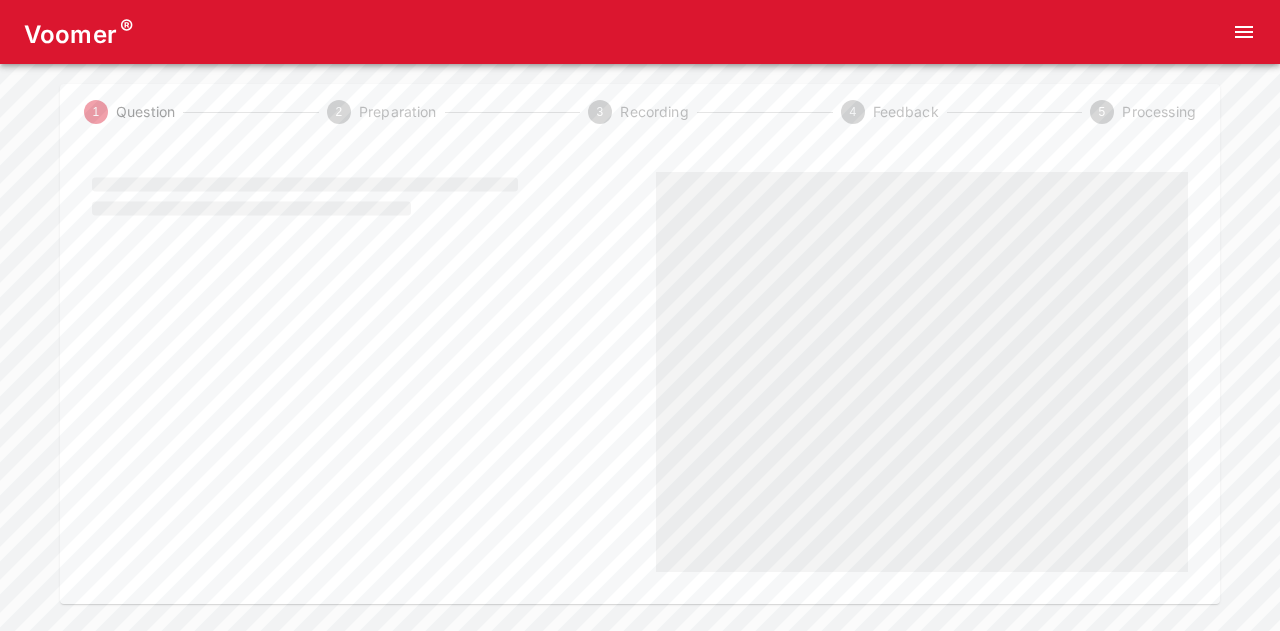 scroll, scrollTop: 0, scrollLeft: 0, axis: both 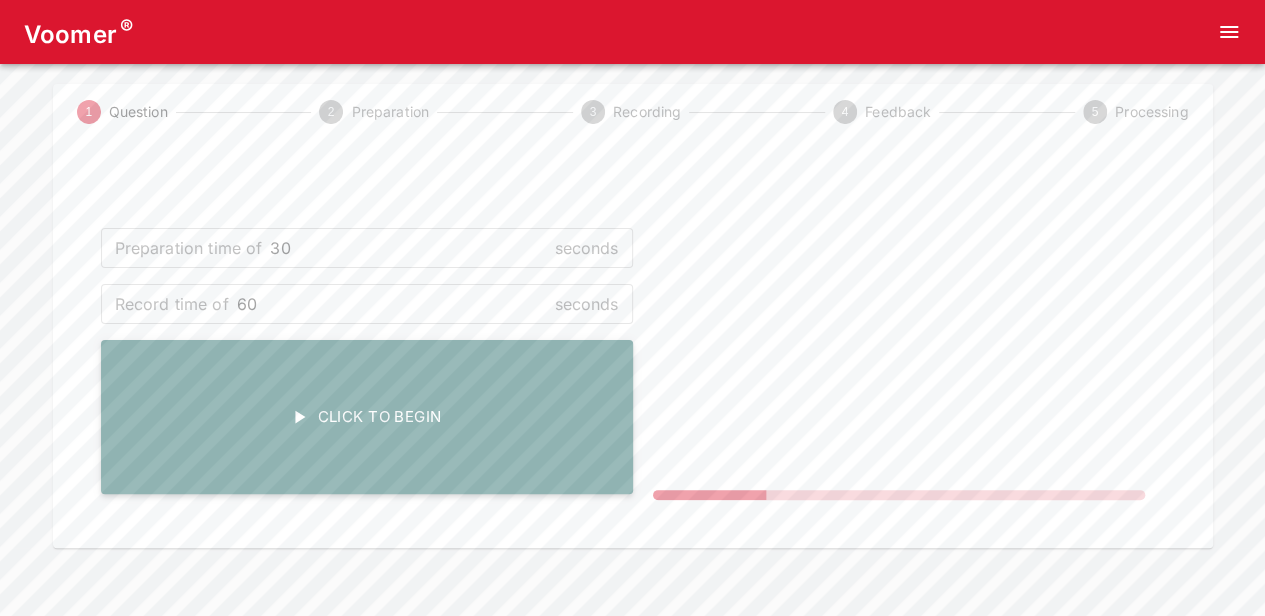 click on "Click To Begin" at bounding box center (367, 417) 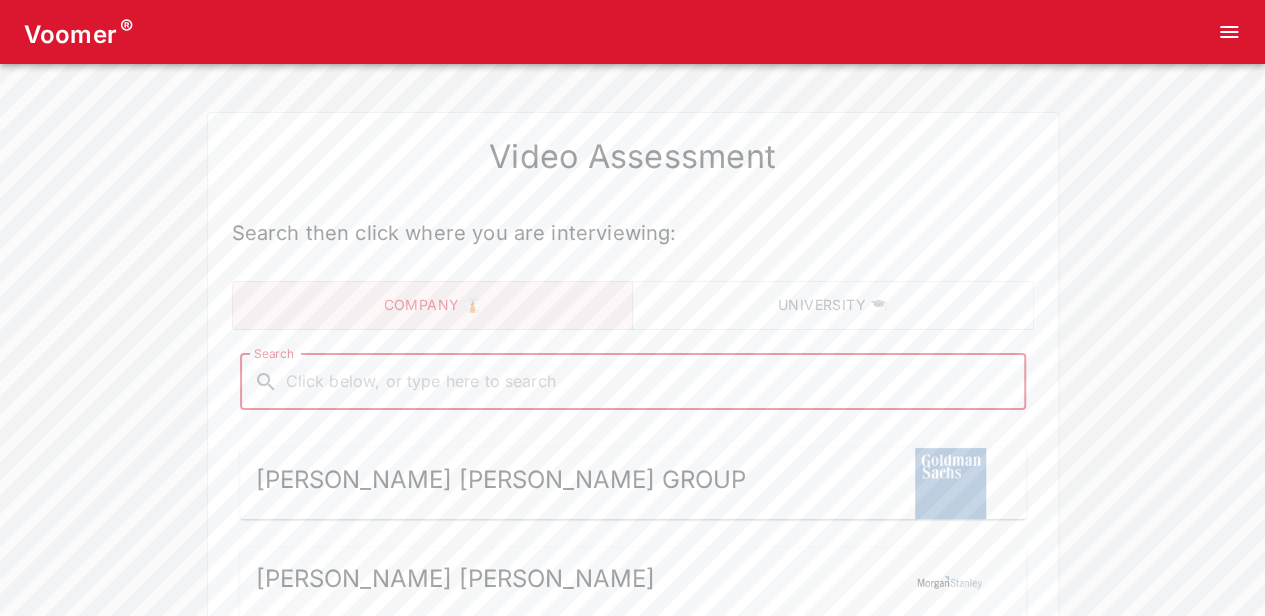 click on "Search" at bounding box center (649, 382) 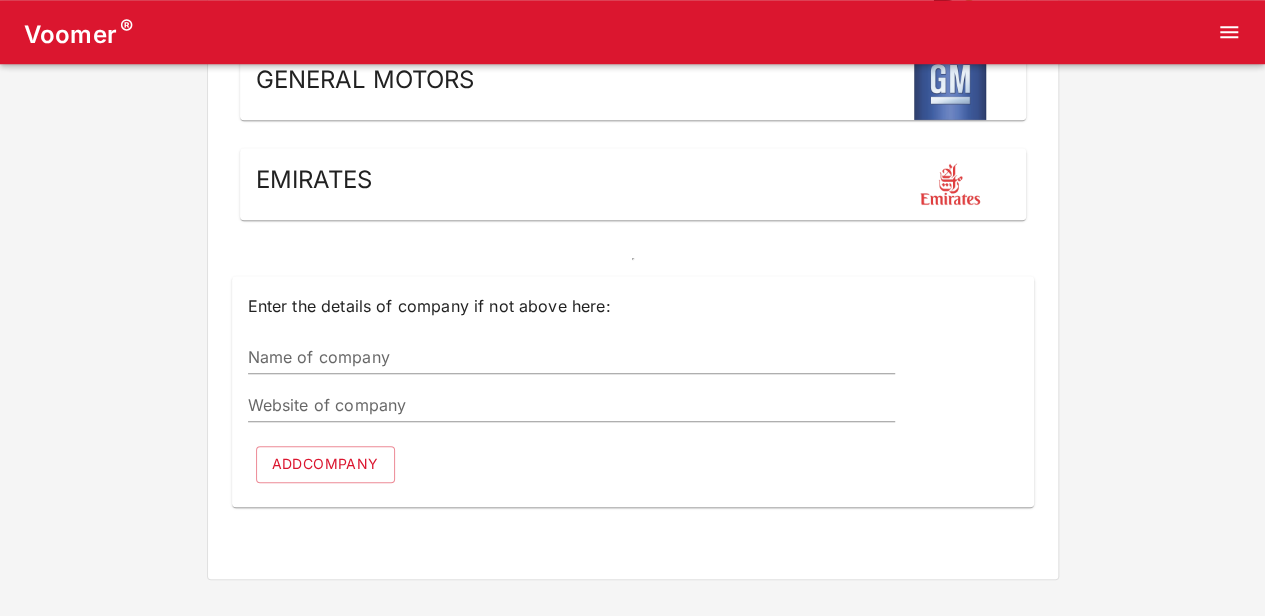 scroll, scrollTop: 808, scrollLeft: 0, axis: vertical 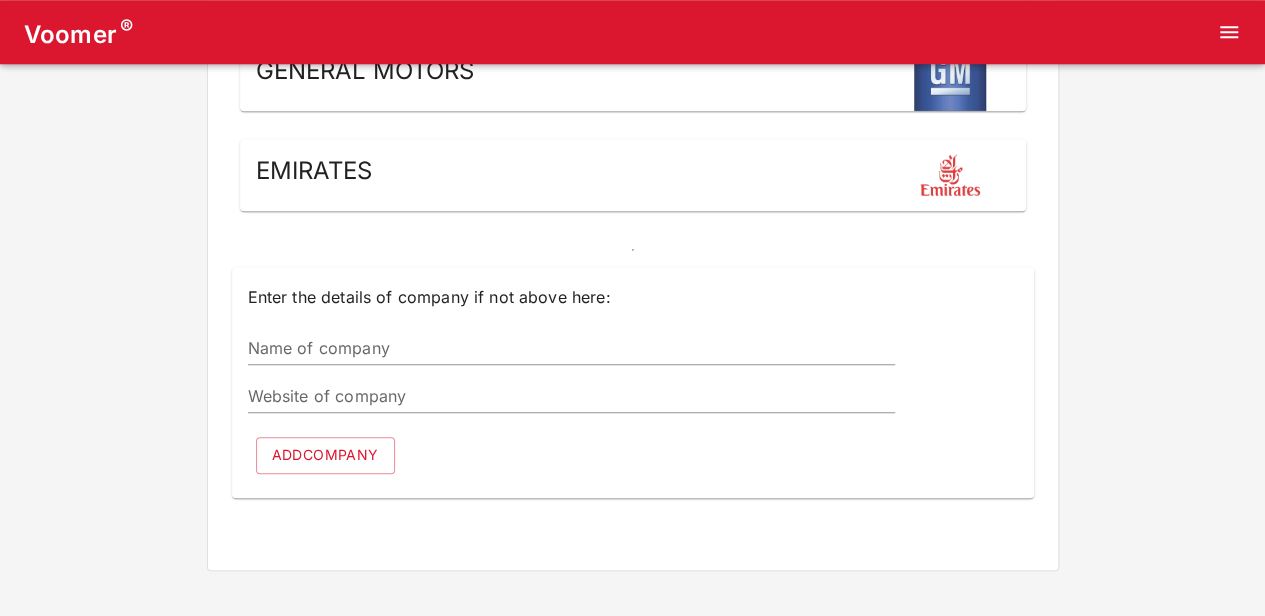 click on "Name of company" at bounding box center (571, 349) 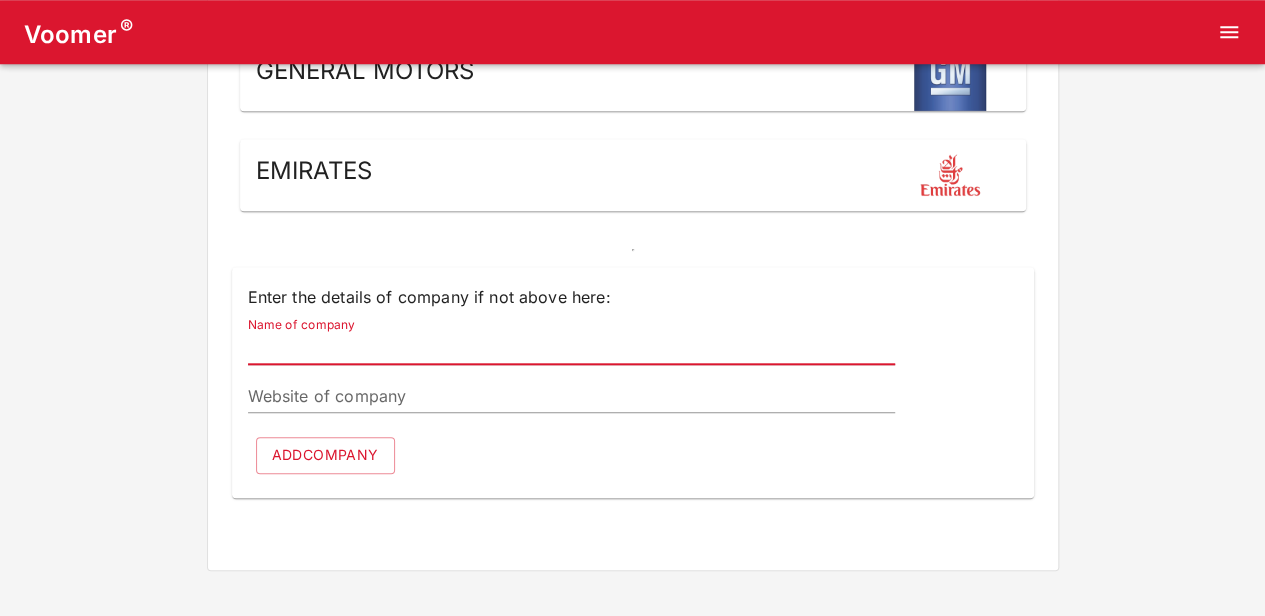 type on "Merck" 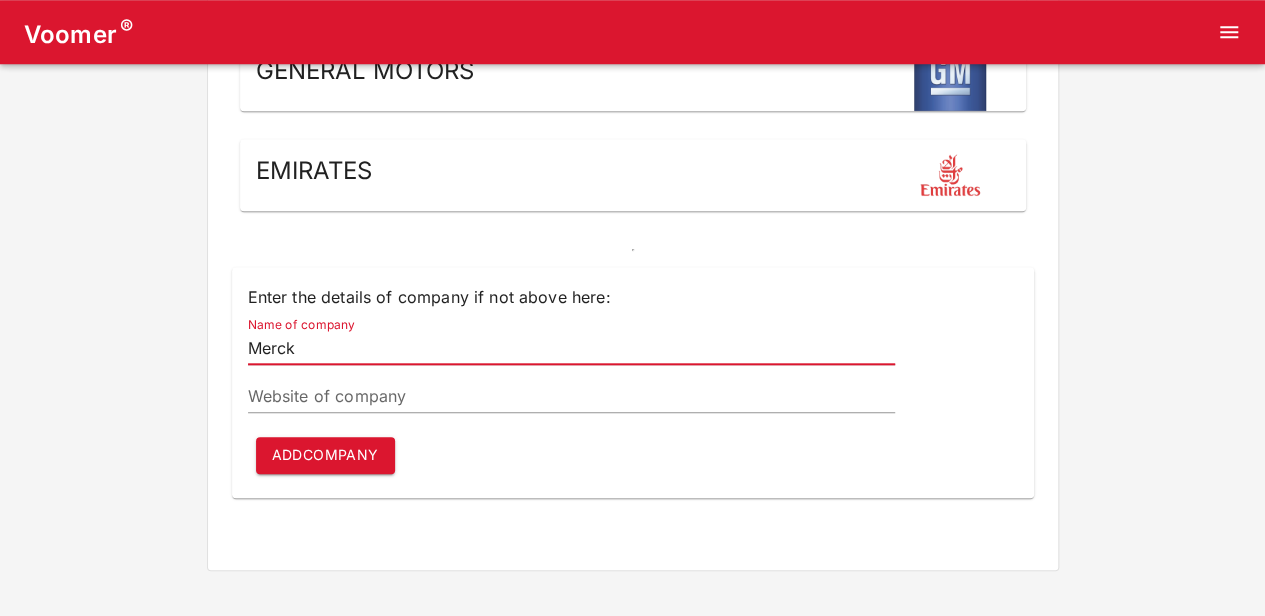 click on "Website of company" at bounding box center (571, 389) 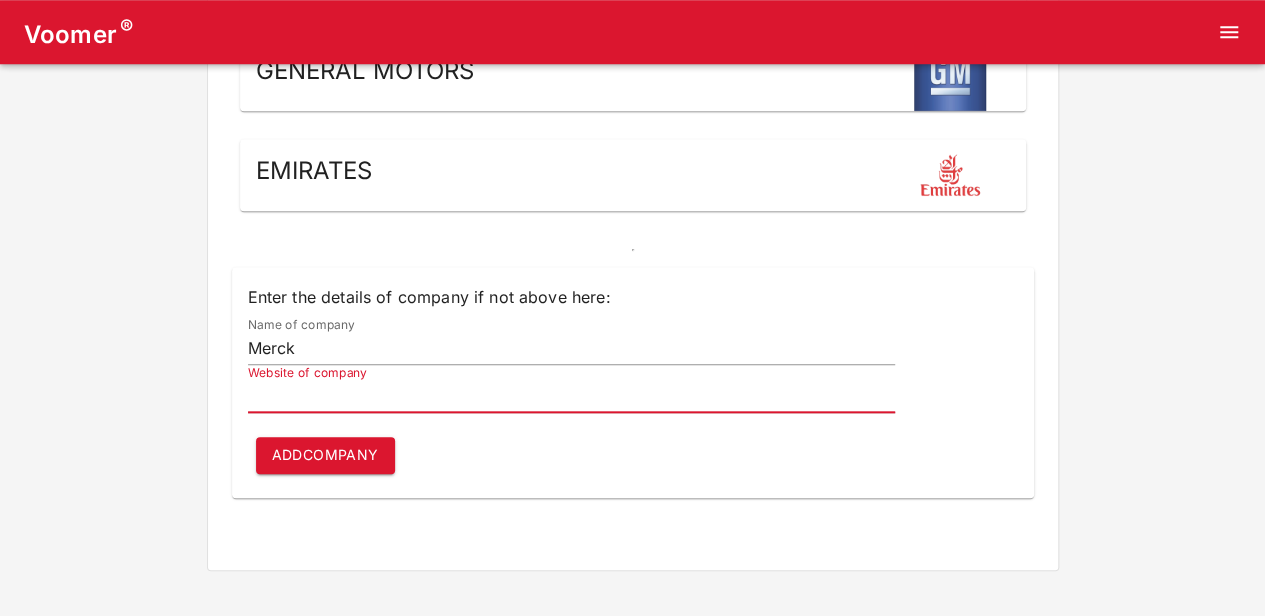 click on "Website of company" at bounding box center [571, 397] 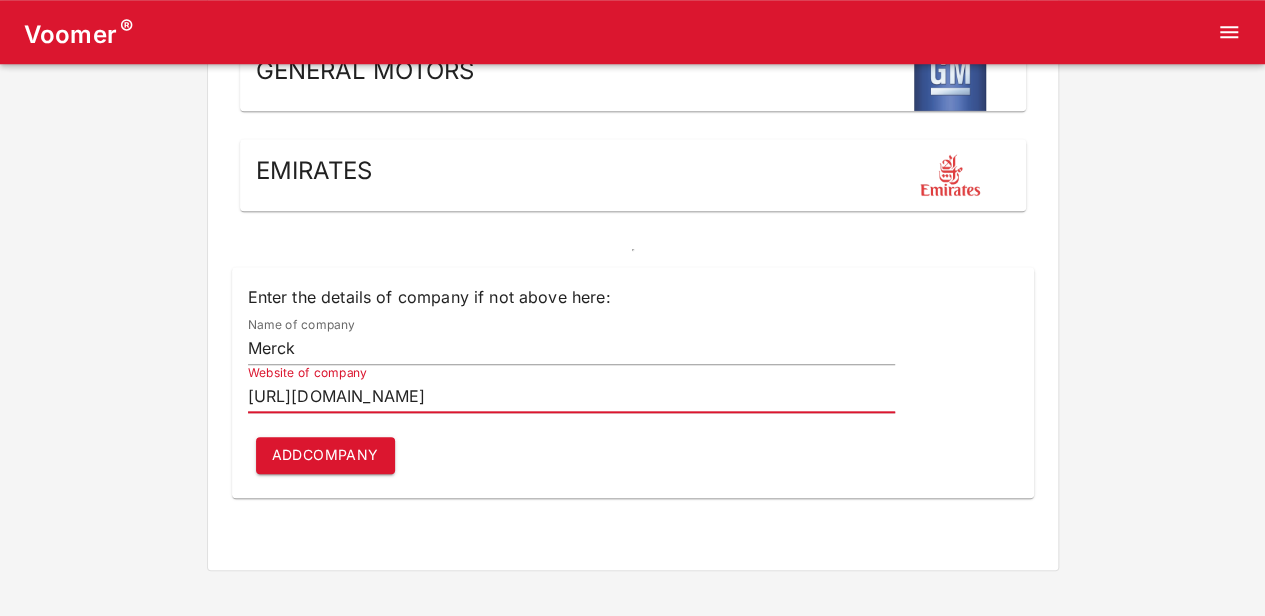 scroll, scrollTop: 0, scrollLeft: 1738, axis: horizontal 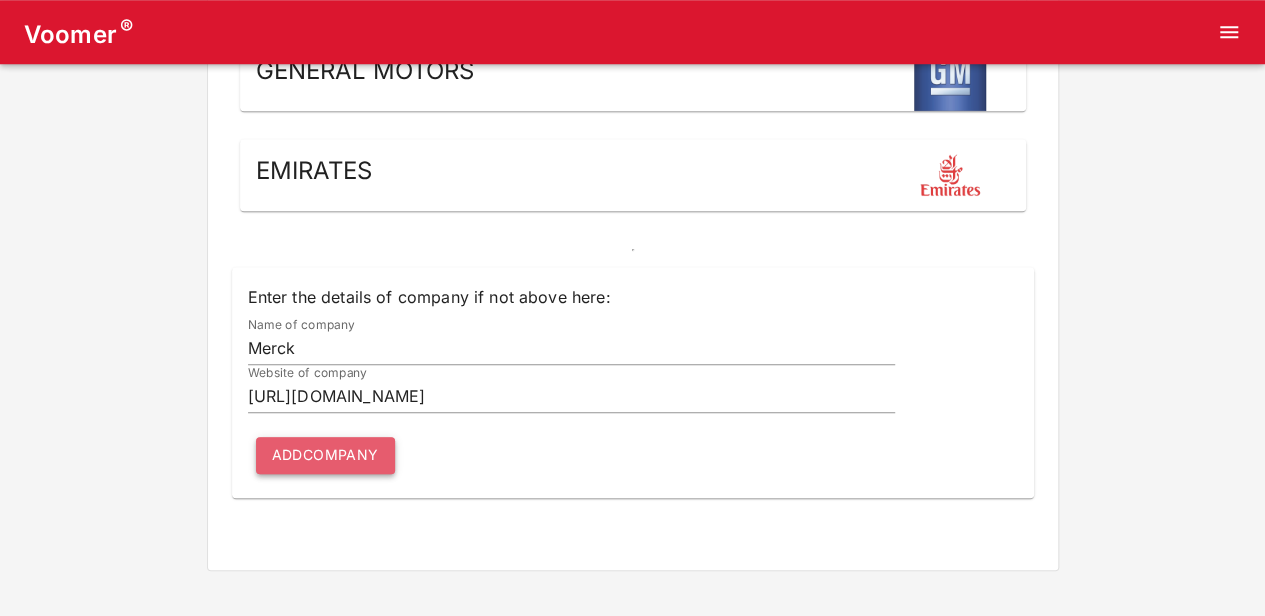 click on "Add  company" at bounding box center [325, 455] 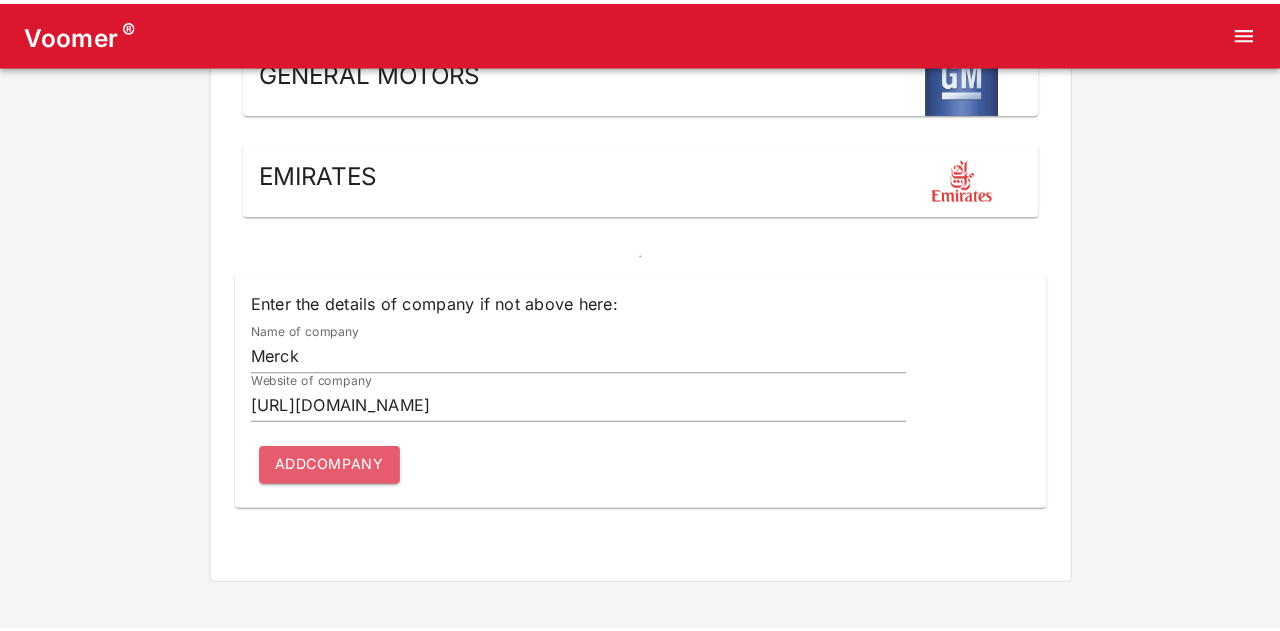 scroll, scrollTop: 0, scrollLeft: 0, axis: both 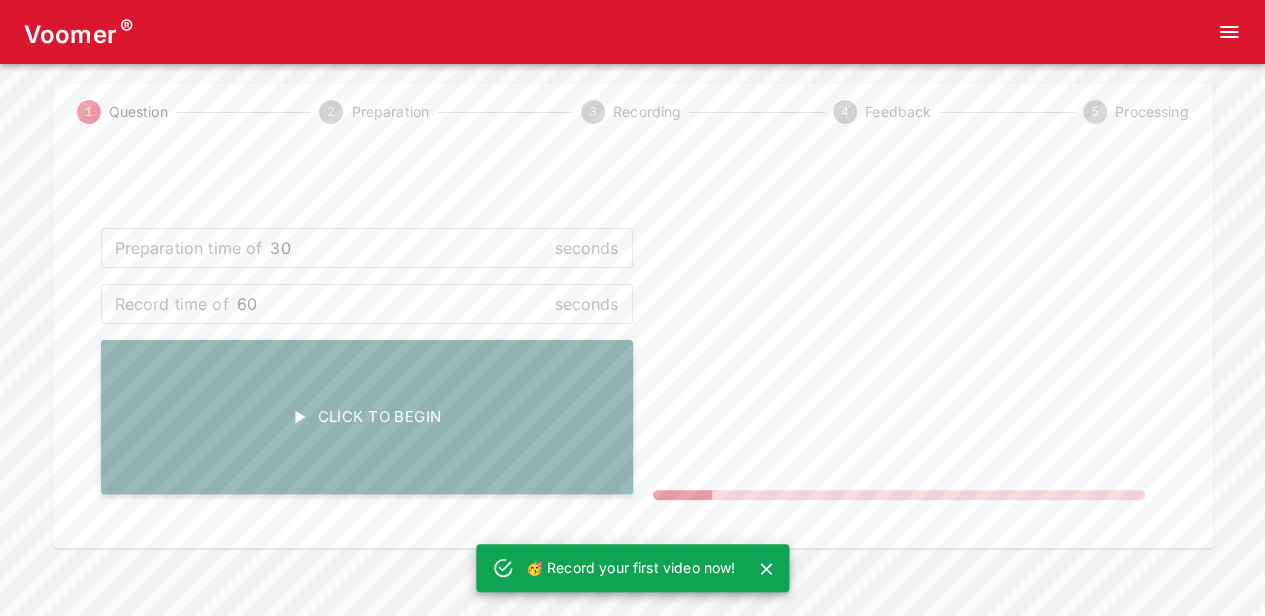 click on "Click To Begin" at bounding box center [367, 417] 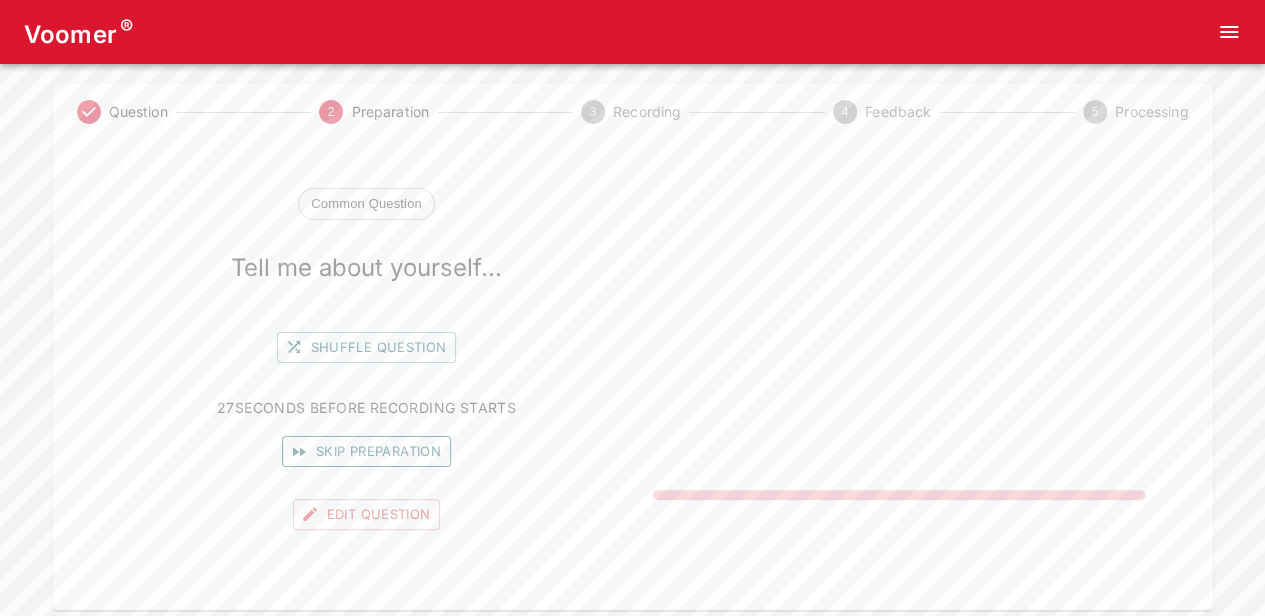 click on "Skip preparation" at bounding box center (366, 451) 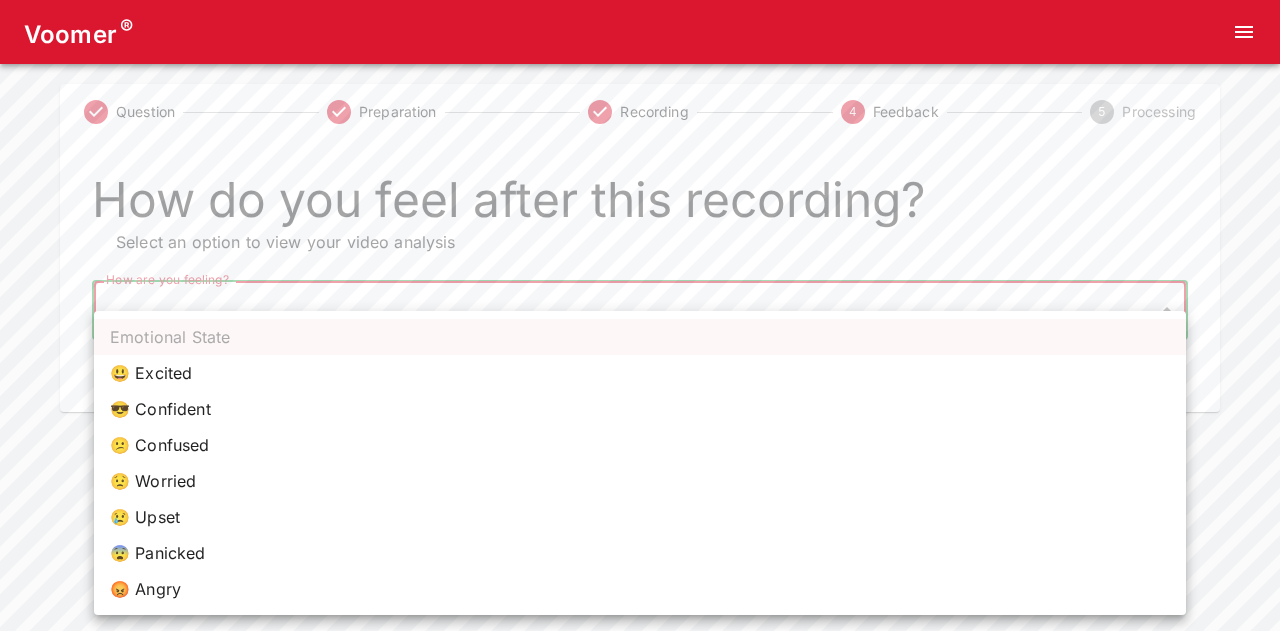 click on "Voomer ® Question Preparation Recording 4 Feedback 5 Processing How do you feel after this recording? Select an option to view your video analysis How are you feeling? ​ How are you feeling? Home Analysis Tokens: 0 Pricing Log Out Emotional State  😃 Excited  😎 Confident  😕 Confused 😟 Worried  😢 Upset  😨 Panicked  😡 Angry" at bounding box center (640, 206) 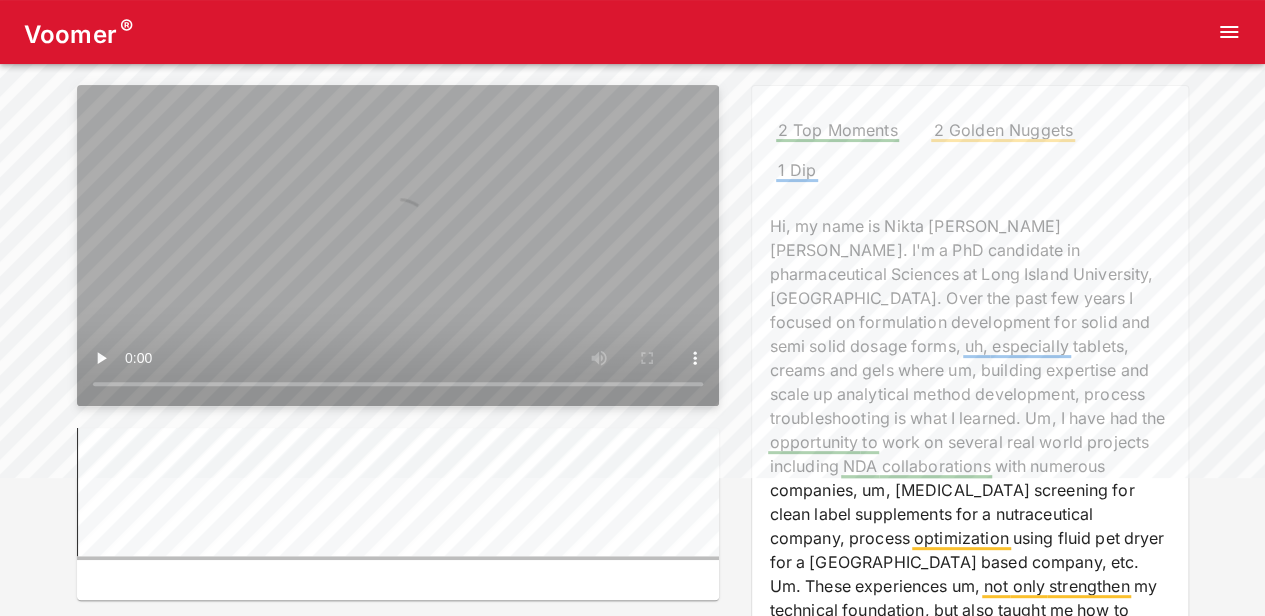 scroll, scrollTop: 200, scrollLeft: 0, axis: vertical 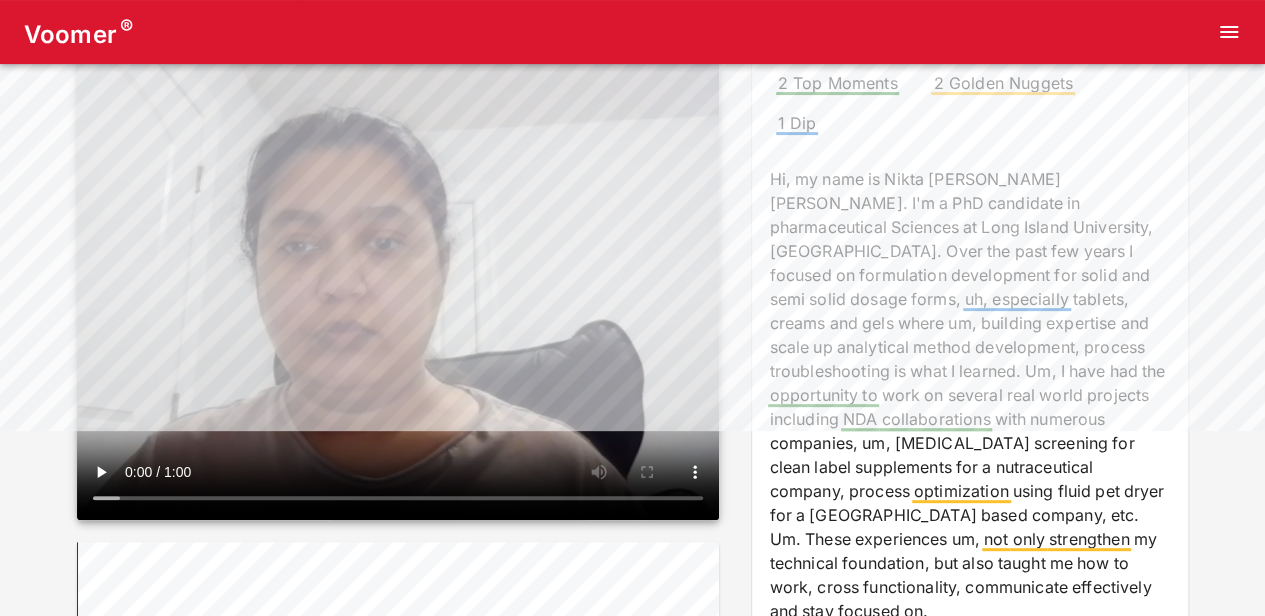 click on "2 Golden Nuggets" at bounding box center (1002, 83) 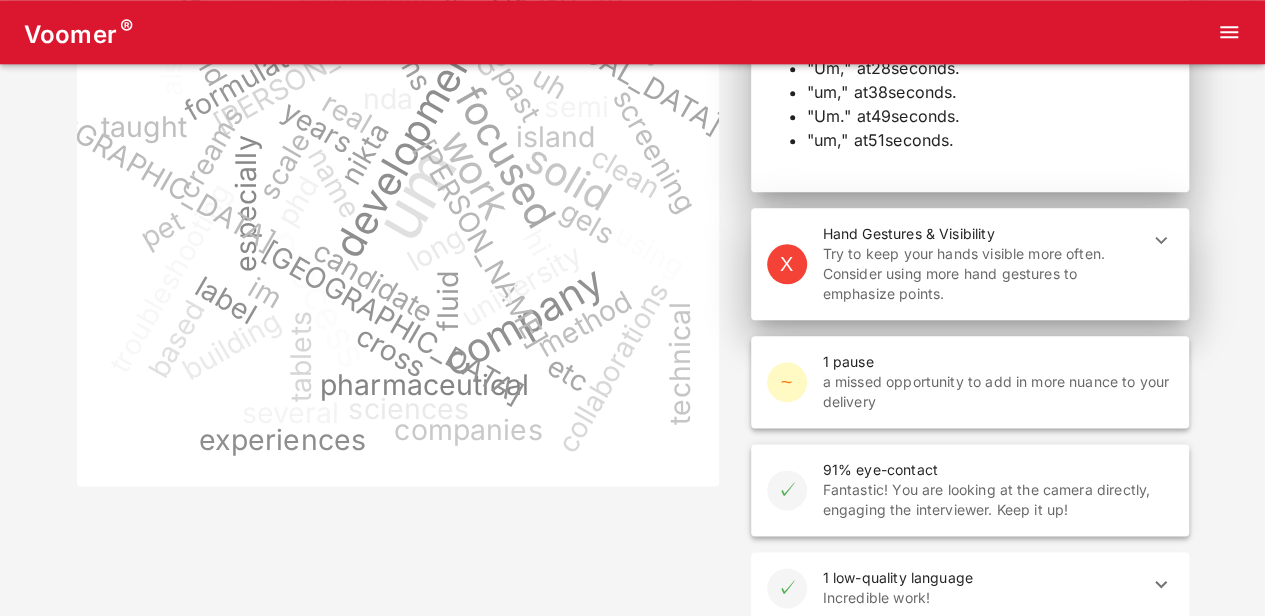 scroll, scrollTop: 1052, scrollLeft: 0, axis: vertical 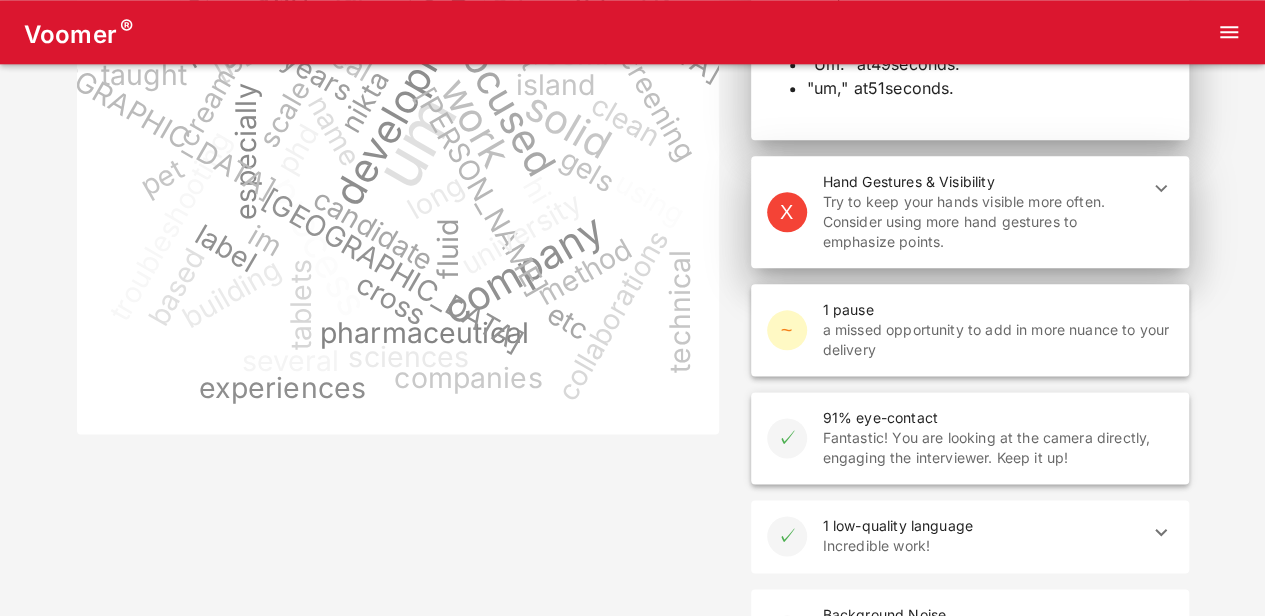 click on "1 low-quality language" at bounding box center (982, 526) 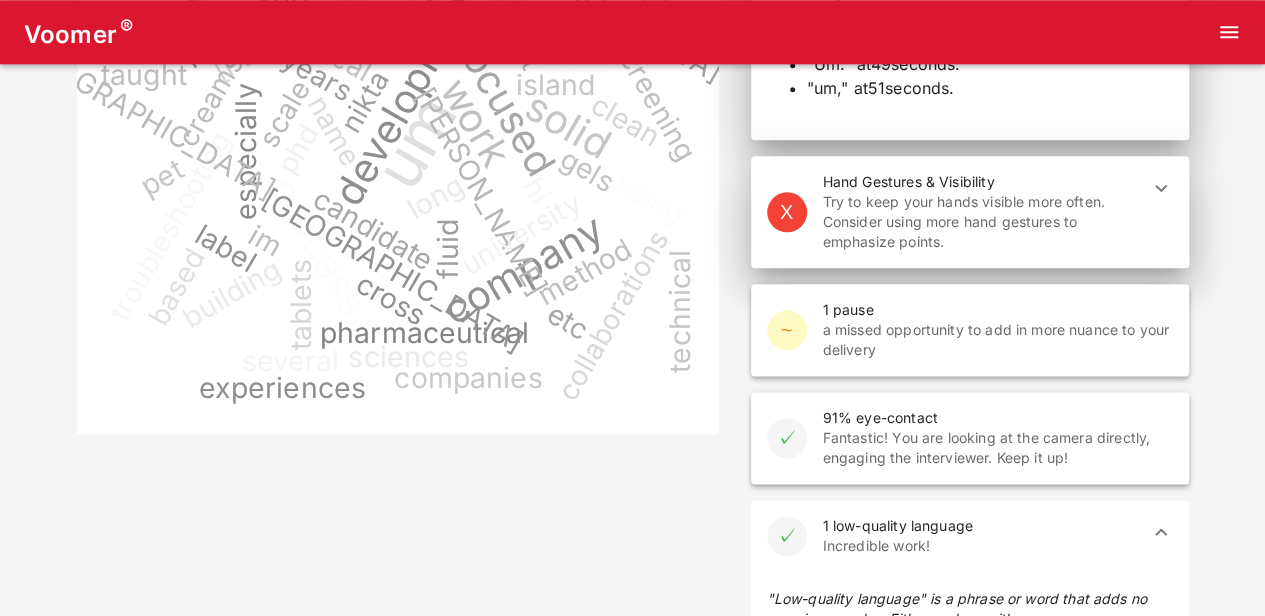 click on "1 low-quality language" at bounding box center (982, 526) 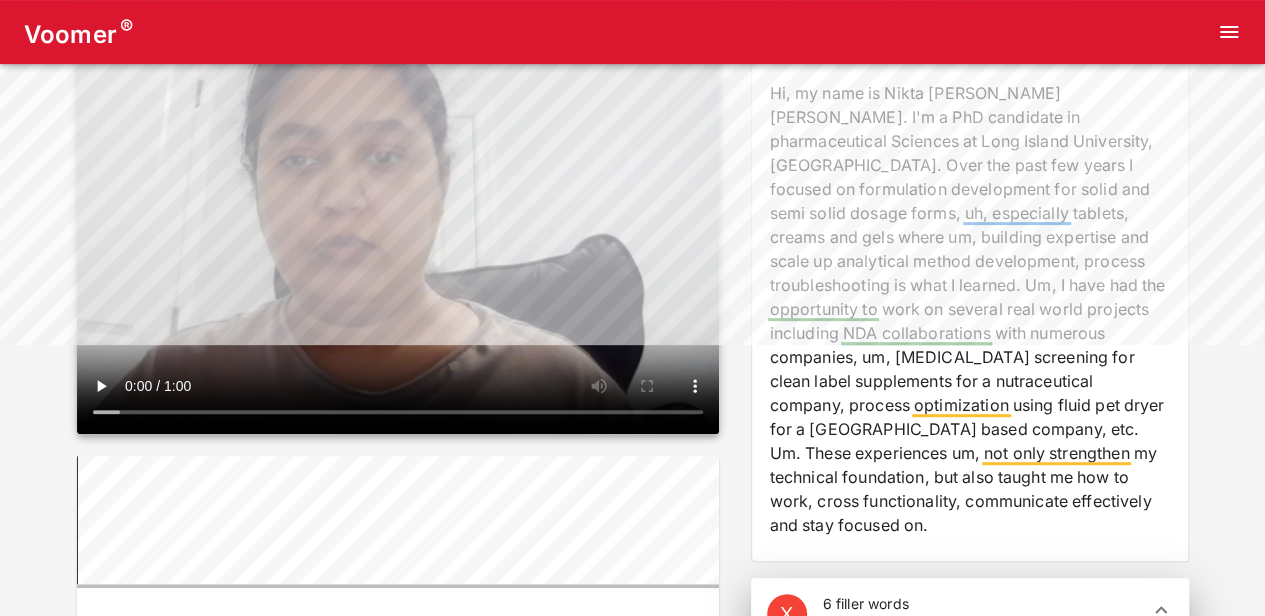 scroll, scrollTop: 0, scrollLeft: 0, axis: both 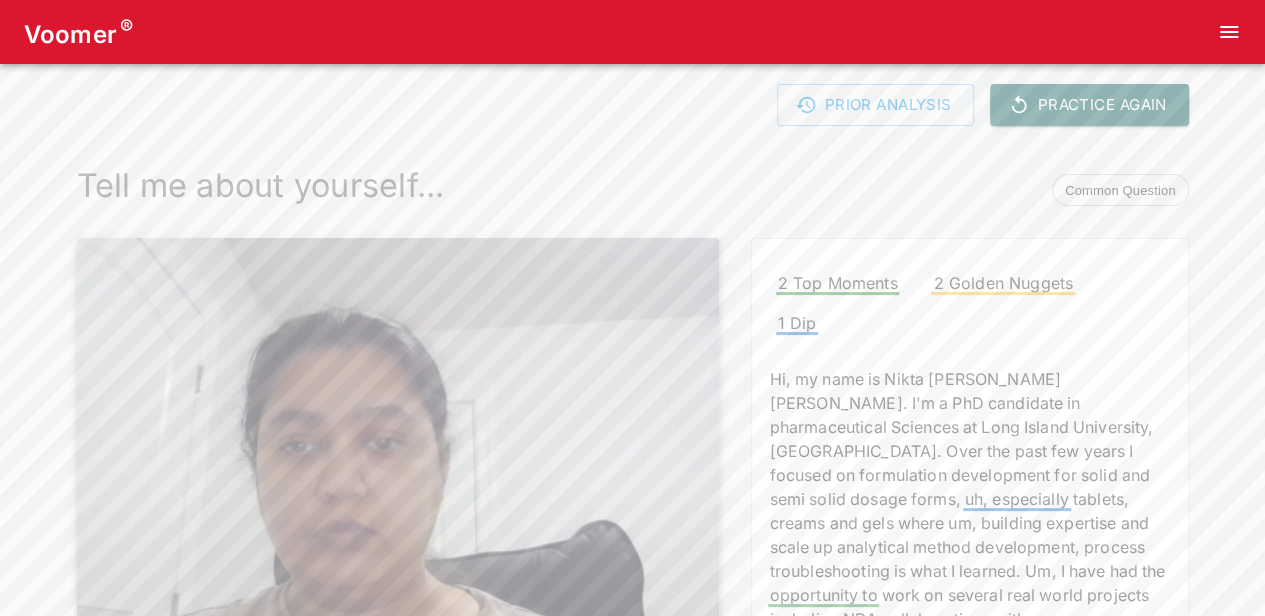 click on "Prior Analysis Practice Again Tell me about yourself... Common Question um focused development solid process work company hi name [PERSON_NAME] im phd candidate pharmaceutical sciences [GEOGRAPHIC_DATA] brooklyn past years formulation semi dosage forms uh especially tablets creams gels building expertise scale analytical method troubleshooting learned opportunity several real world projects including nda collaborations numerous companies [MEDICAL_DATA] screening clean label optimization using fluid pet dryer japan based etc experiences technical also taught cross stay 2 Top Moments 2 Golden Nuggets 1 Dip Hi, my name is [PERSON_NAME]. I'm a PhD candidate in pharmaceutical Sciences at [GEOGRAPHIC_DATA], [GEOGRAPHIC_DATA]. Over the past few years I focused on formulation development for solid and semi solid dosage forms, uh, especially tablets, creams and gels where um, building expertise and scale up analytical method development, process troubleshooting is what I learned. Um, I have had the opportunity" at bounding box center [633, 912] 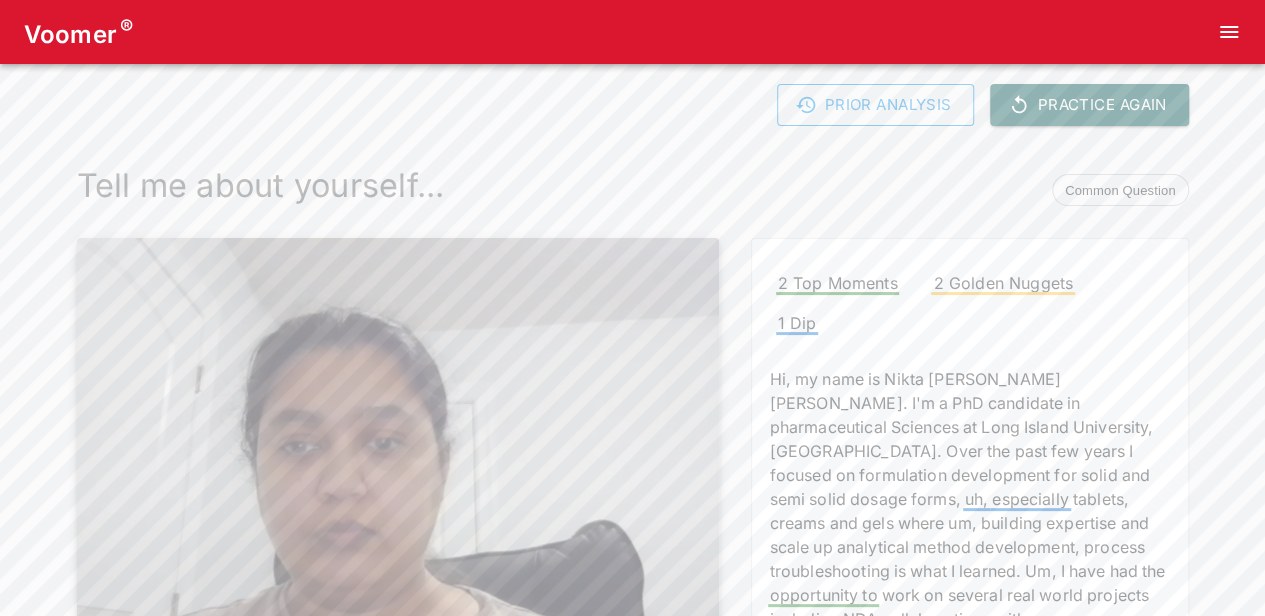 click on "Prior Analysis" at bounding box center [875, 105] 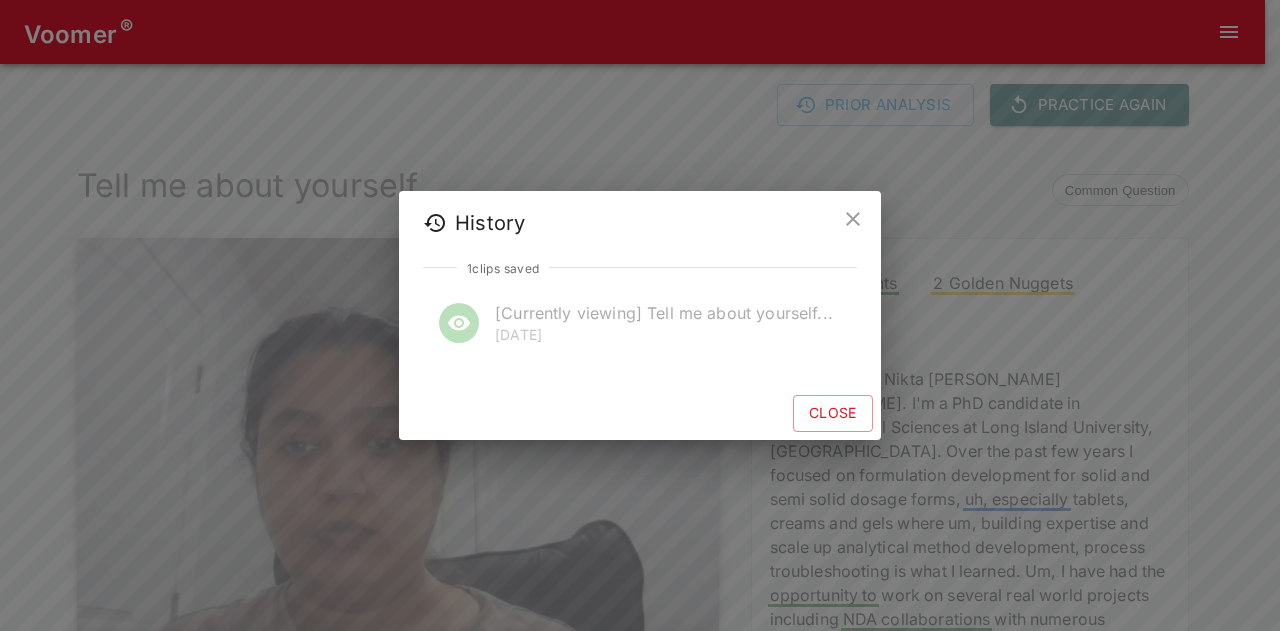 click at bounding box center (853, 219) 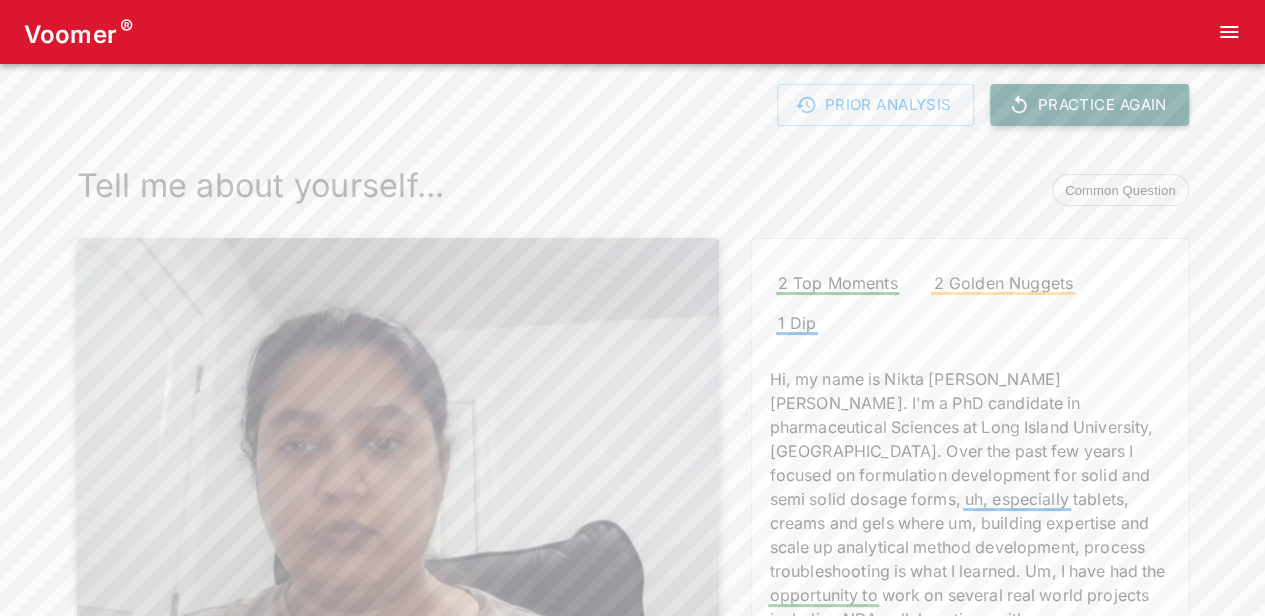 click on "Practice Again" at bounding box center (1089, 105) 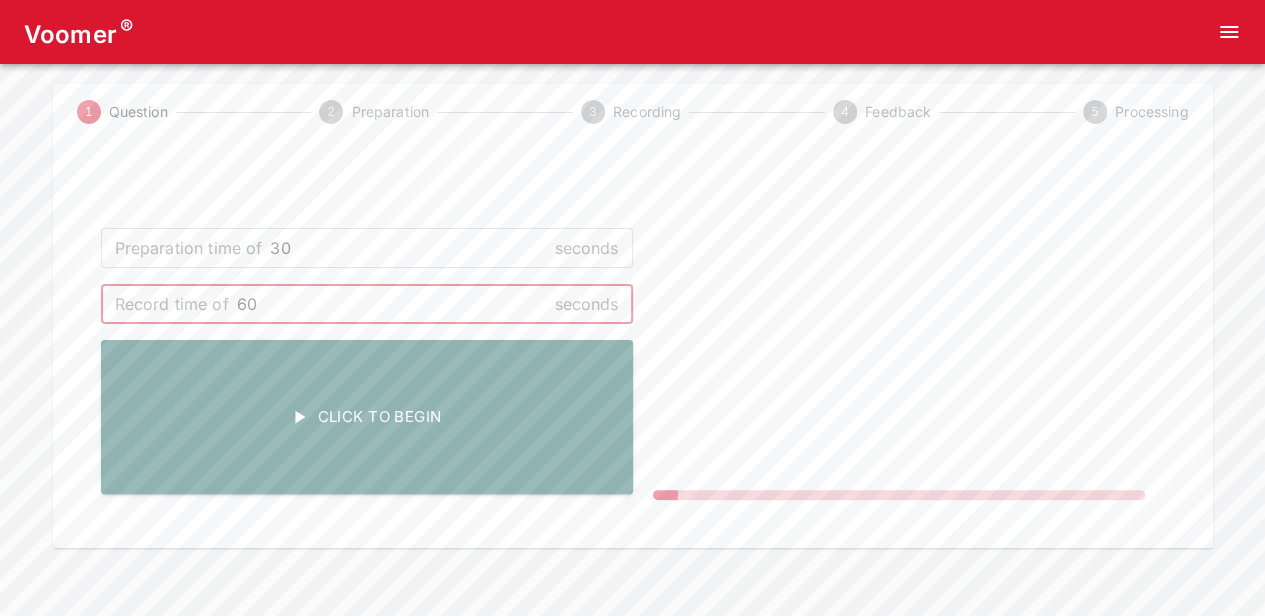 drag, startPoint x: 311, startPoint y: 298, endPoint x: 190, endPoint y: 304, distance: 121.14867 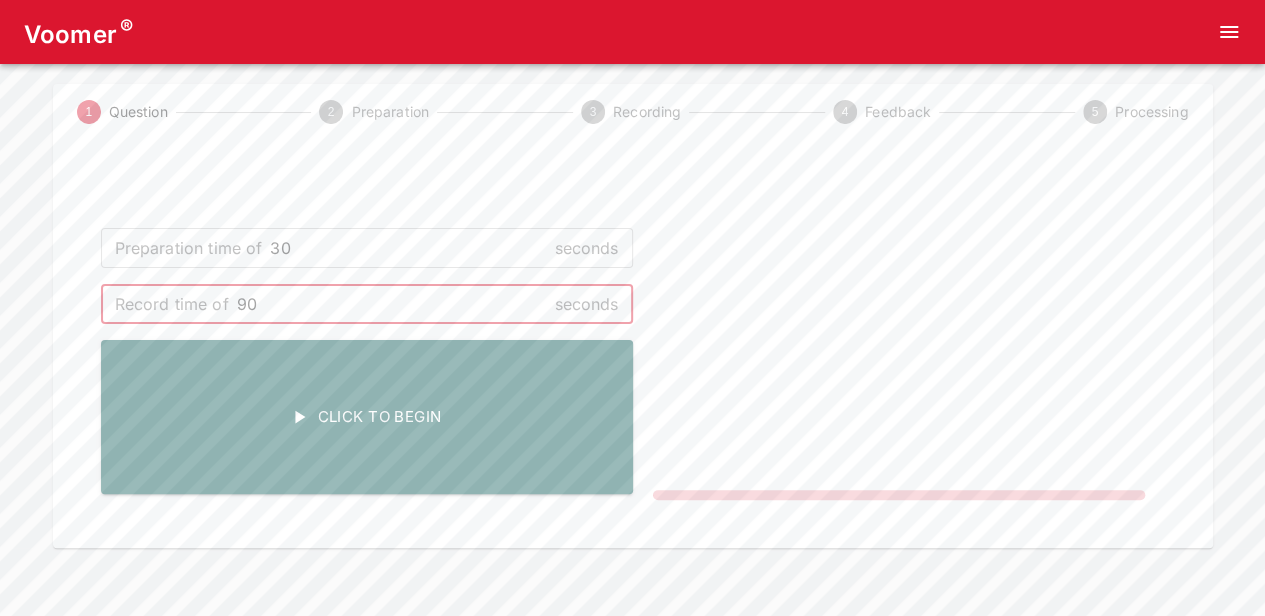 type on "90" 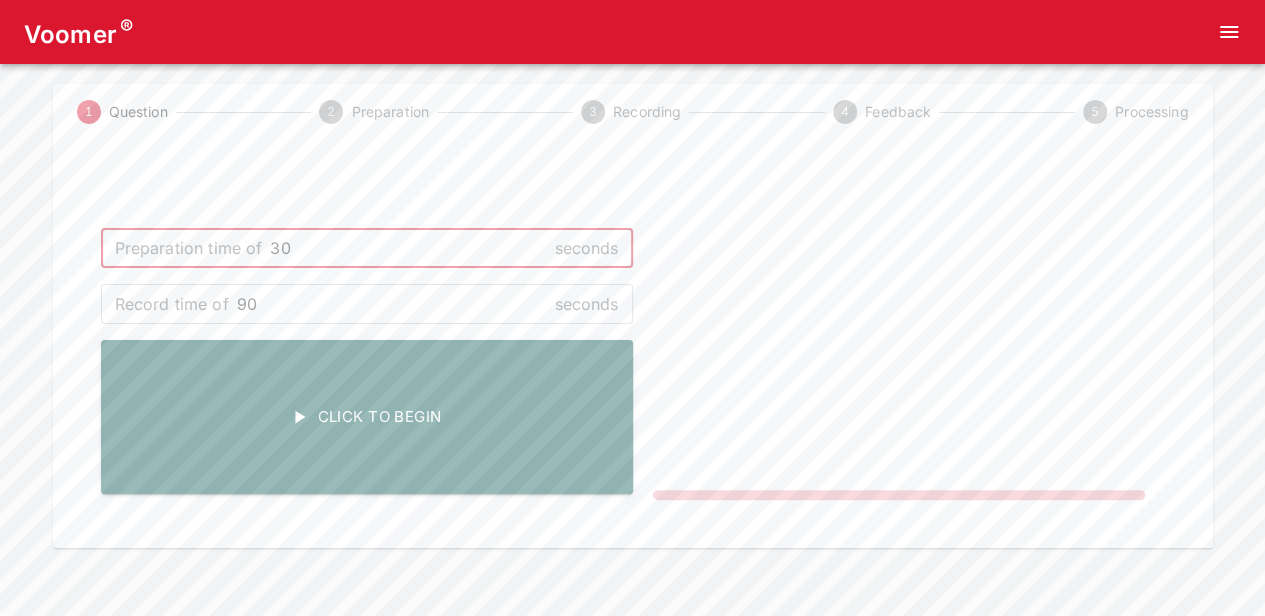 drag, startPoint x: 305, startPoint y: 246, endPoint x: 266, endPoint y: 246, distance: 39 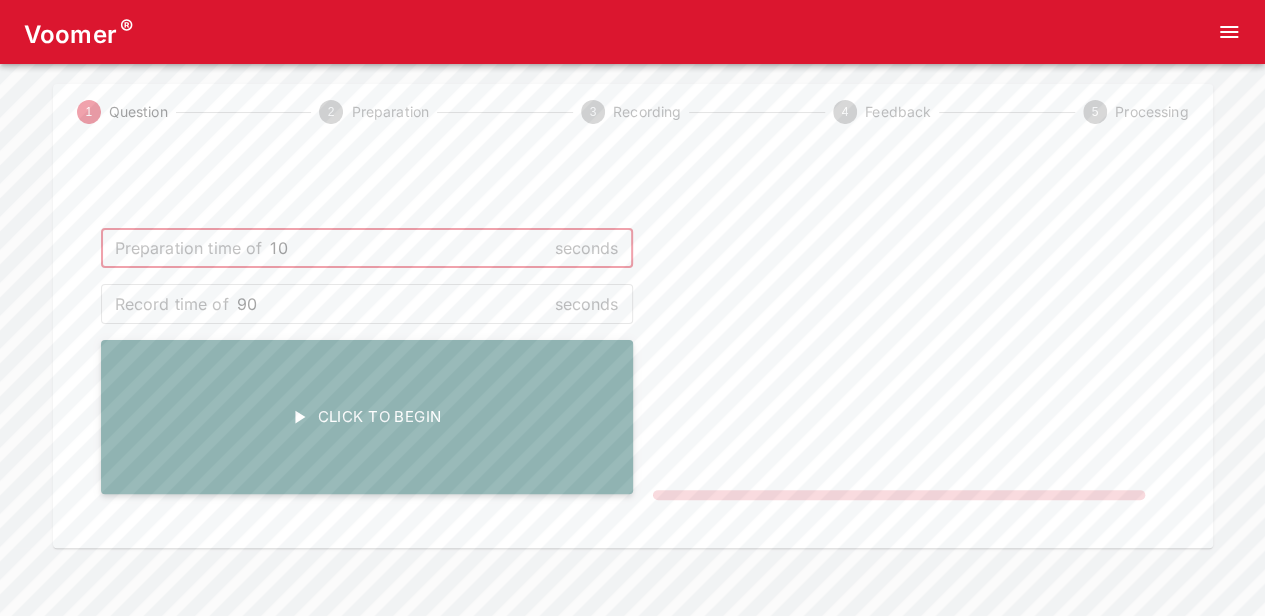 type on "10" 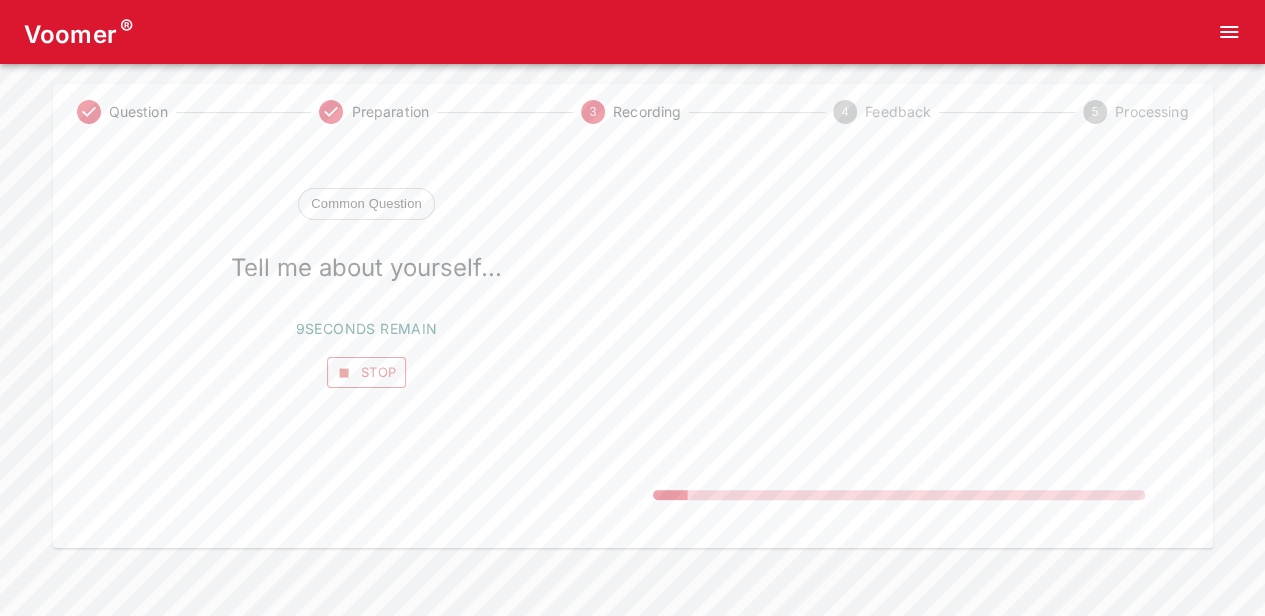 click on "Stop" at bounding box center (367, 372) 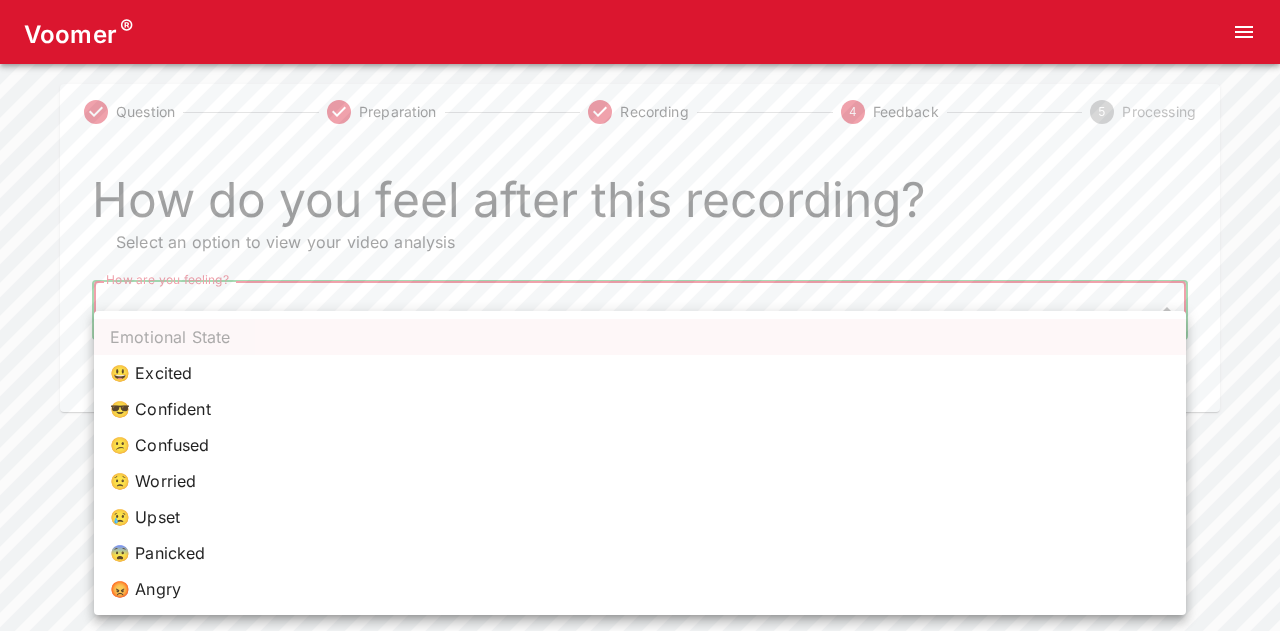 click on "Voomer ® Question Preparation Recording 4 Feedback 5 Processing How do you feel after this recording? Select an option to view your video analysis How are you feeling? ​ How are you feeling? Home Analysis Tokens: 0 Pricing Log Out Emotional State  😃 Excited  😎 Confident  😕 Confused 😟 Worried  😢 Upset  😨 Panicked  😡 Angry" at bounding box center (640, 206) 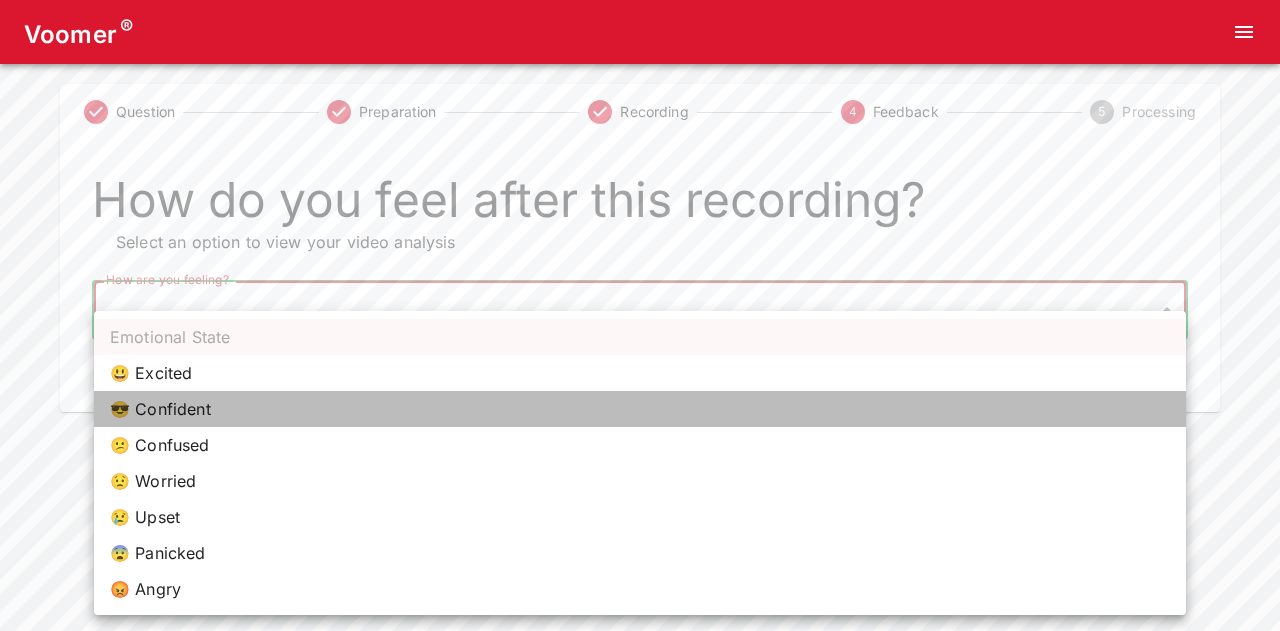 click on "😎 Confident" at bounding box center (640, 409) 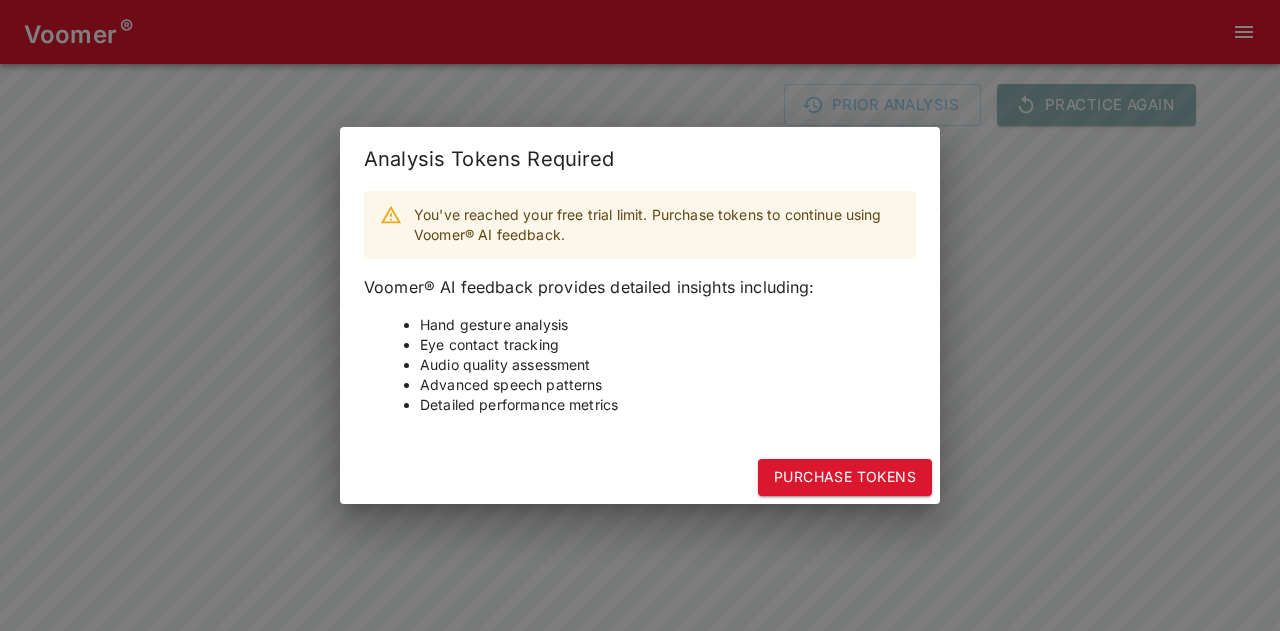 click on "Analysis Tokens Required You've reached your free trial limit. Purchase tokens to continue using Voomer® AI feedback. Voomer® AI feedback provides detailed insights including: Hand gesture analysis Eye contact tracking Audio quality assessment Advanced speech patterns Detailed performance metrics Purchase Tokens" at bounding box center [640, 315] 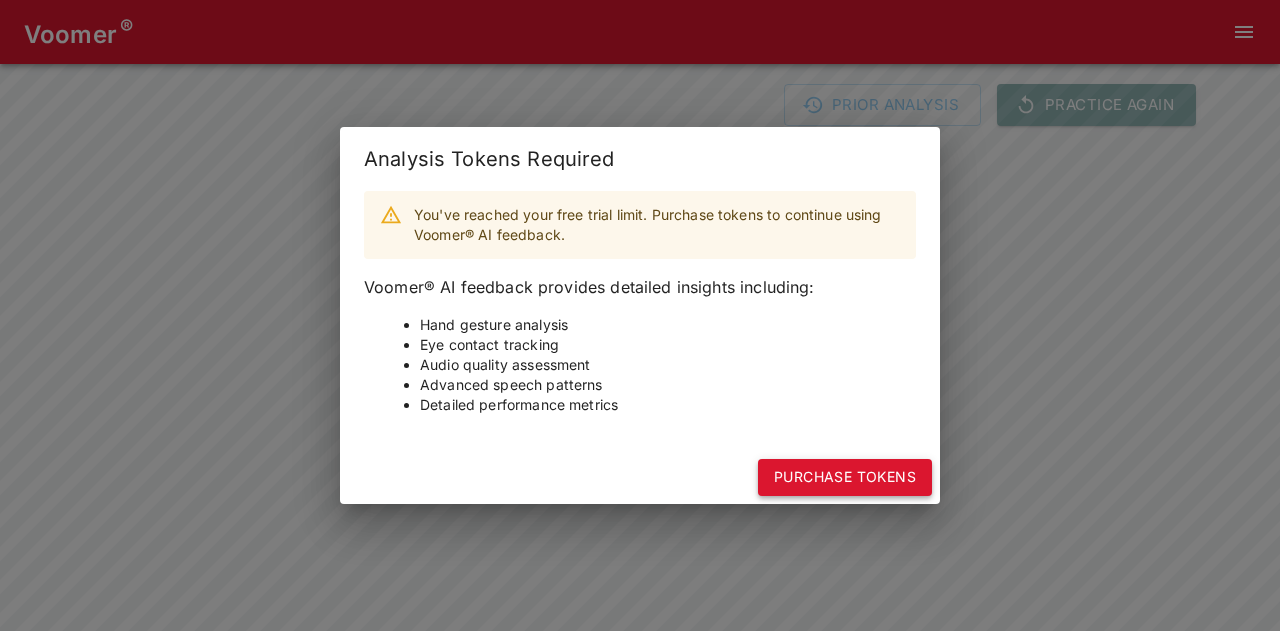 click on "Purchase Tokens" at bounding box center (845, 477) 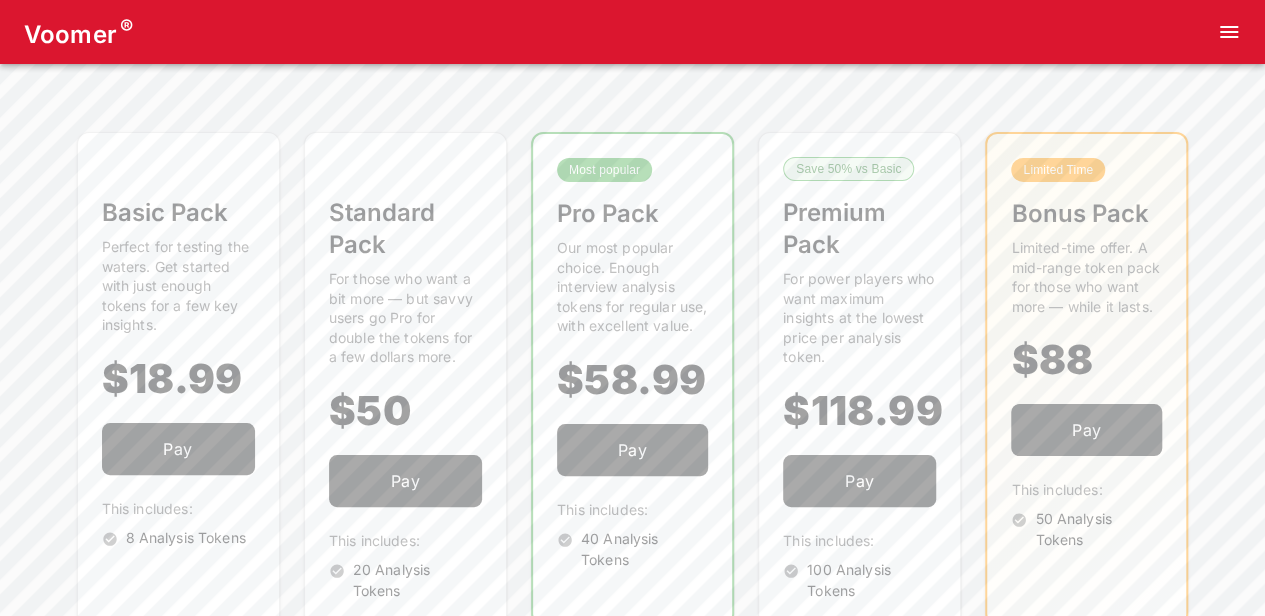 click at bounding box center [1229, 32] 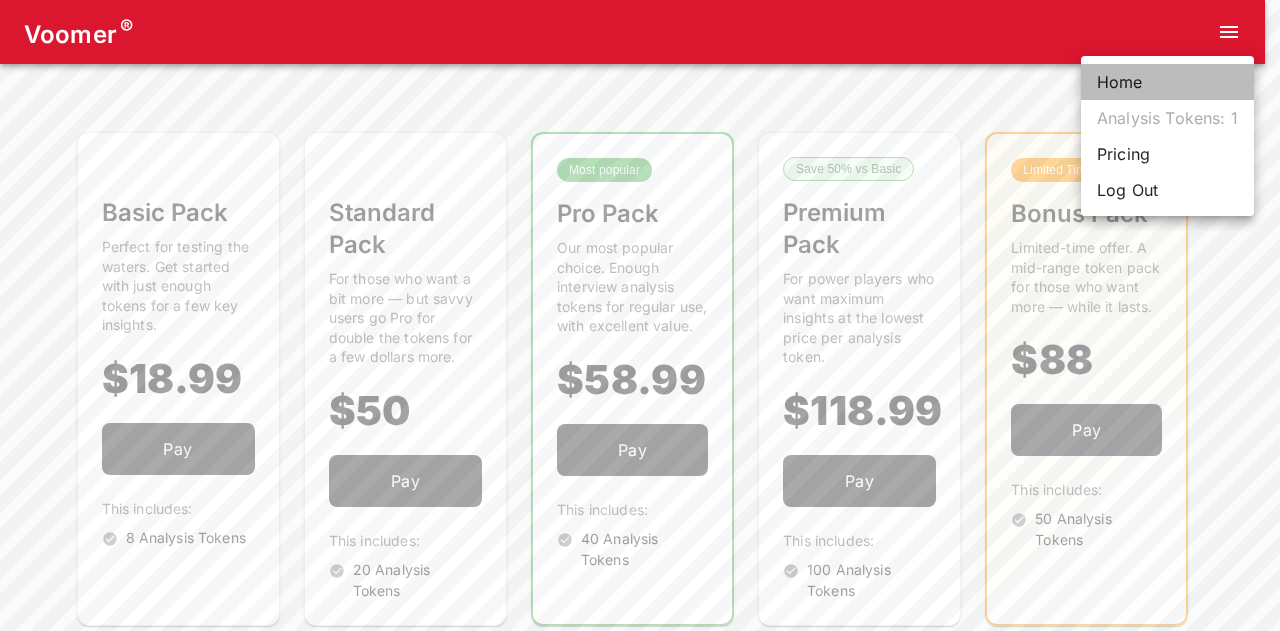 click on "Home" at bounding box center [1167, 82] 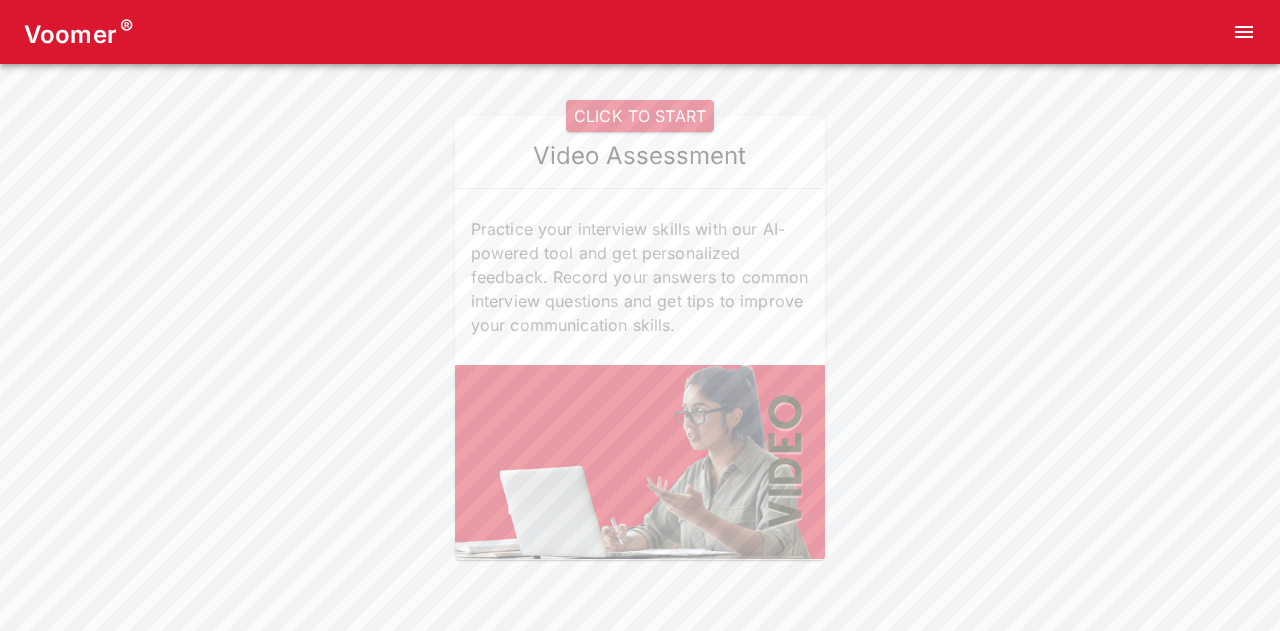 click 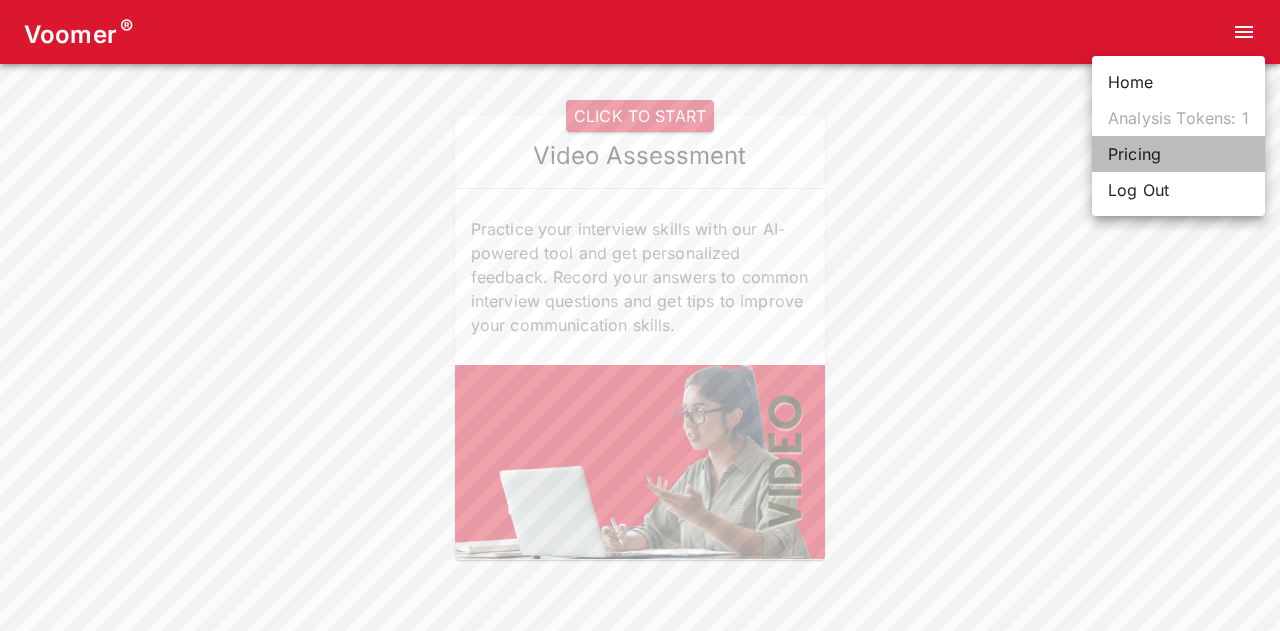 click on "Pricing" at bounding box center (1178, 154) 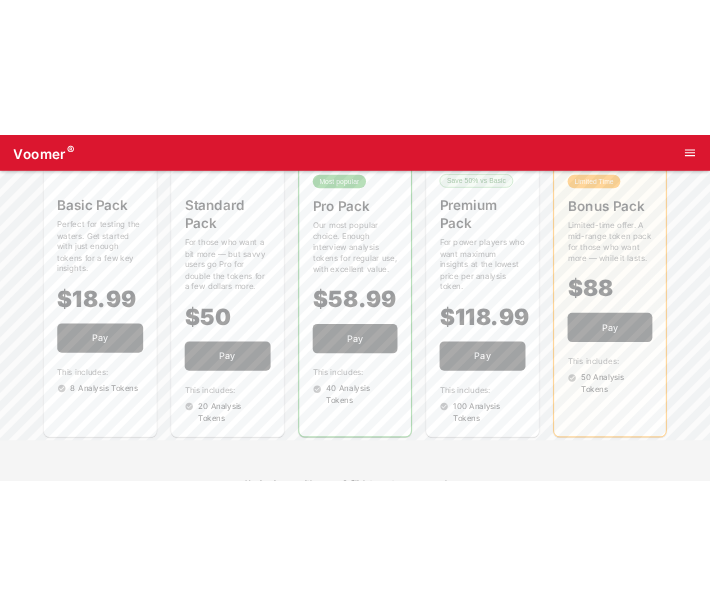 scroll, scrollTop: 0, scrollLeft: 0, axis: both 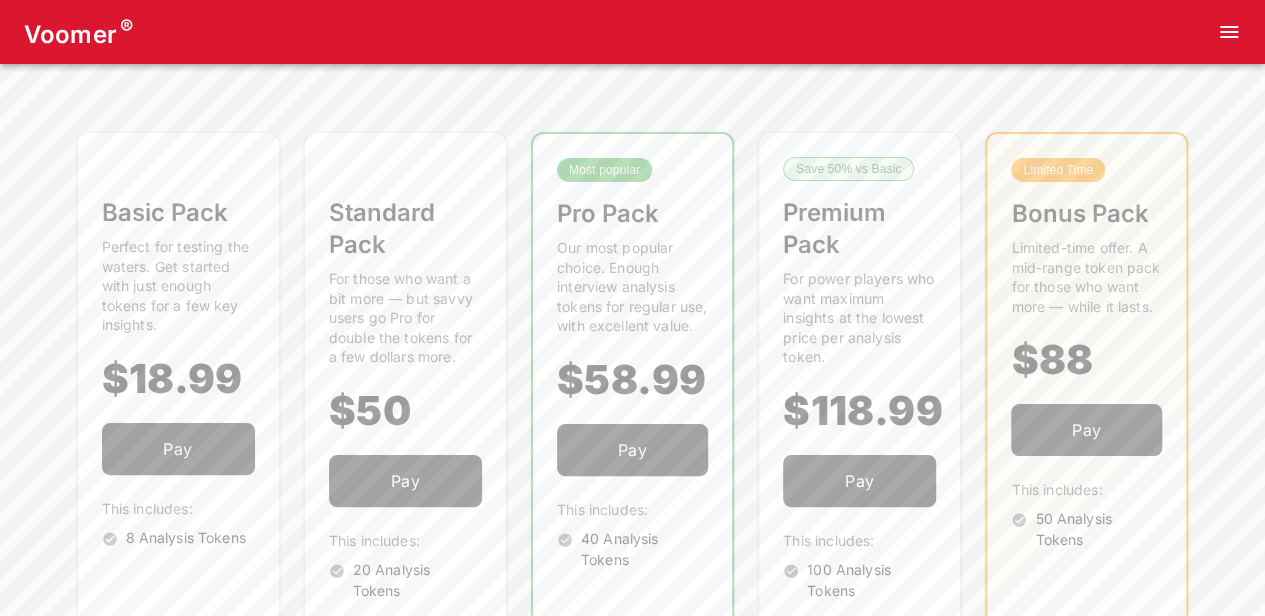 click at bounding box center (1229, 32) 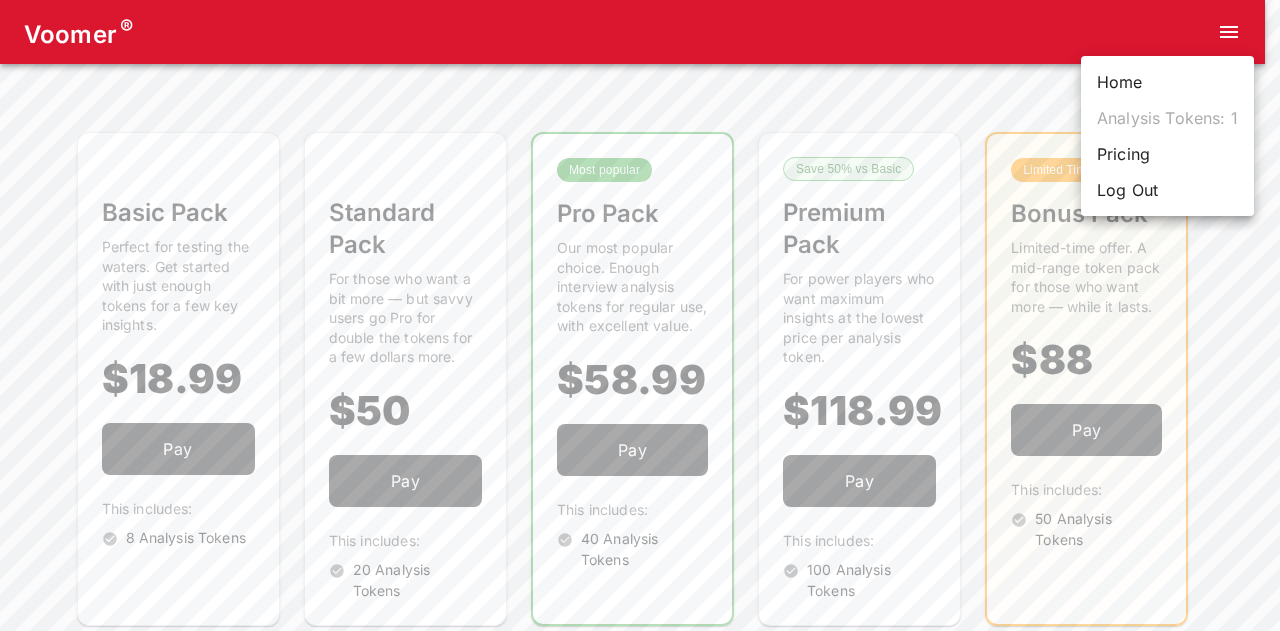 click on "Home" at bounding box center (1167, 82) 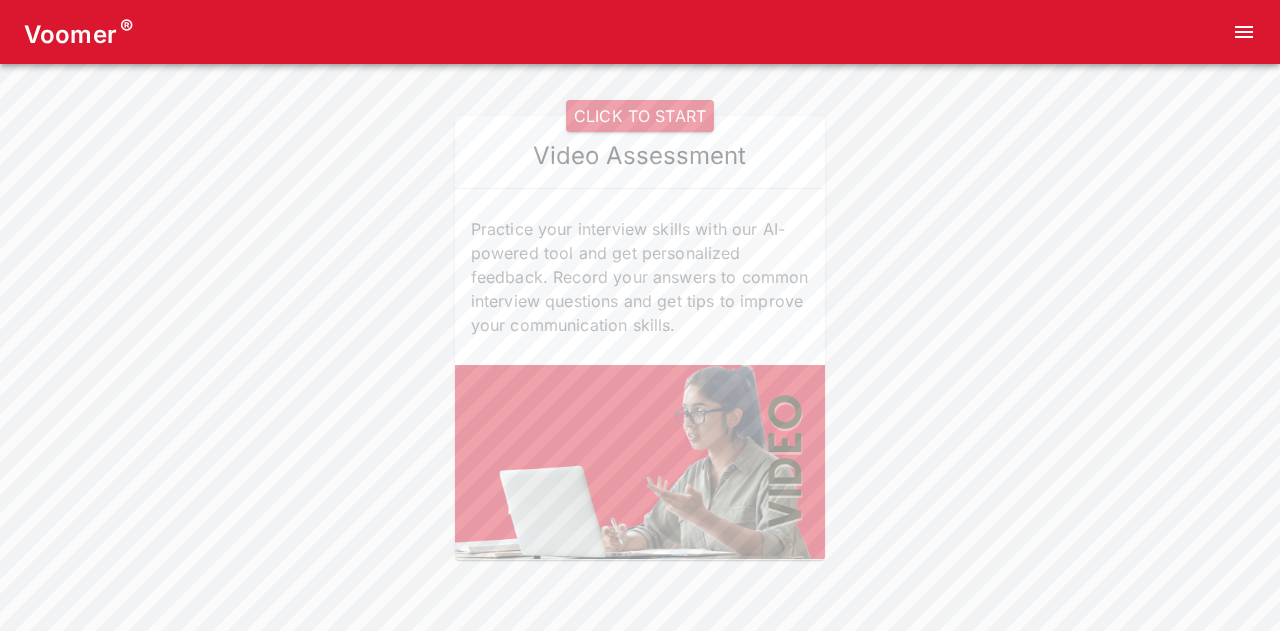 type 